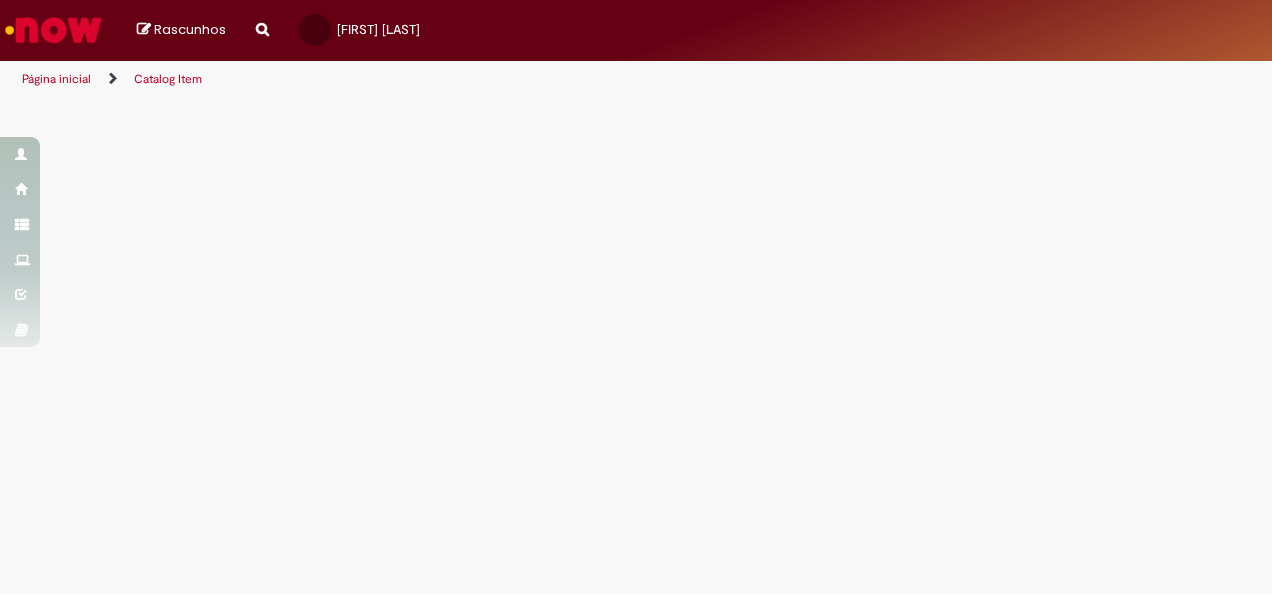 scroll, scrollTop: 0, scrollLeft: 0, axis: both 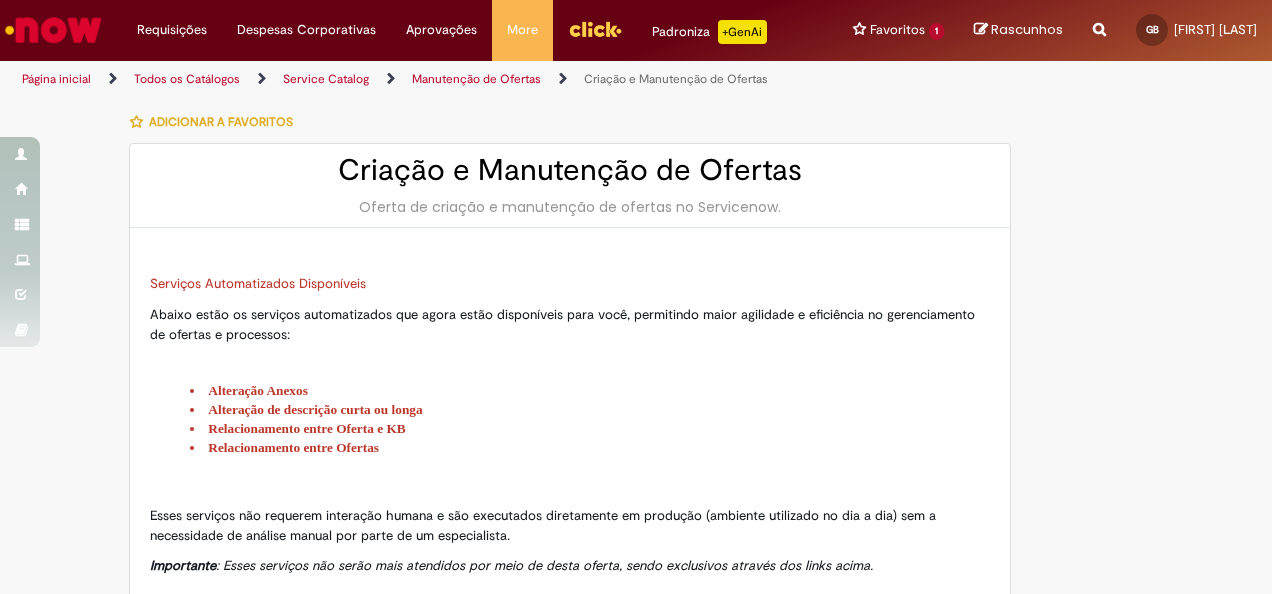 type on "********" 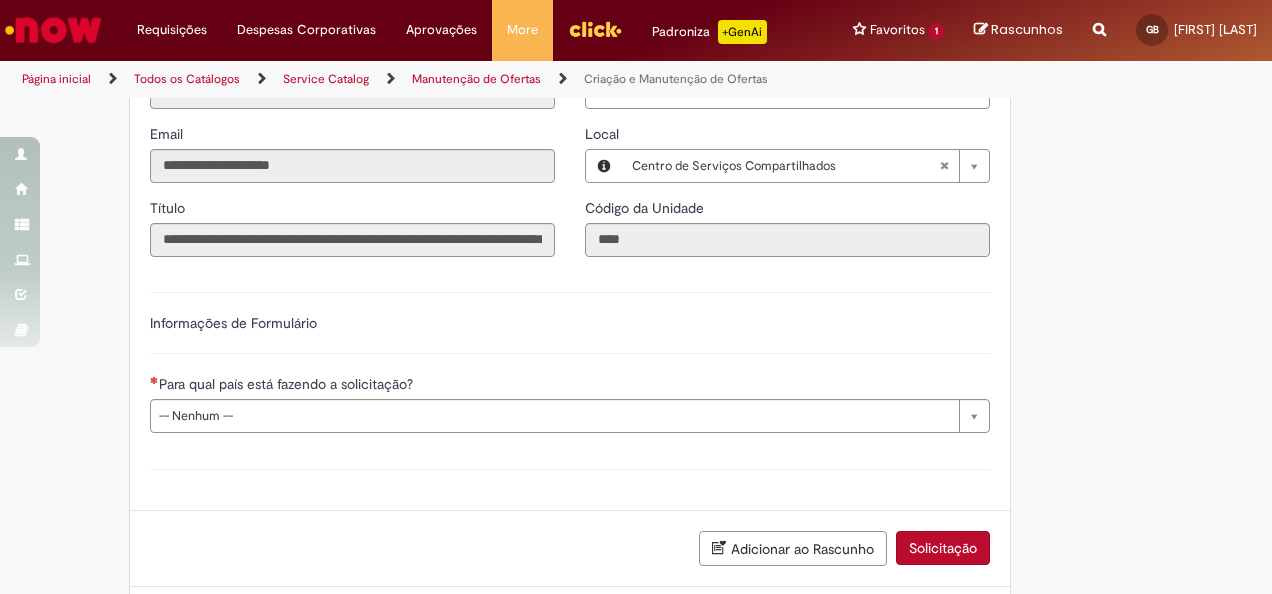 scroll, scrollTop: 1432, scrollLeft: 0, axis: vertical 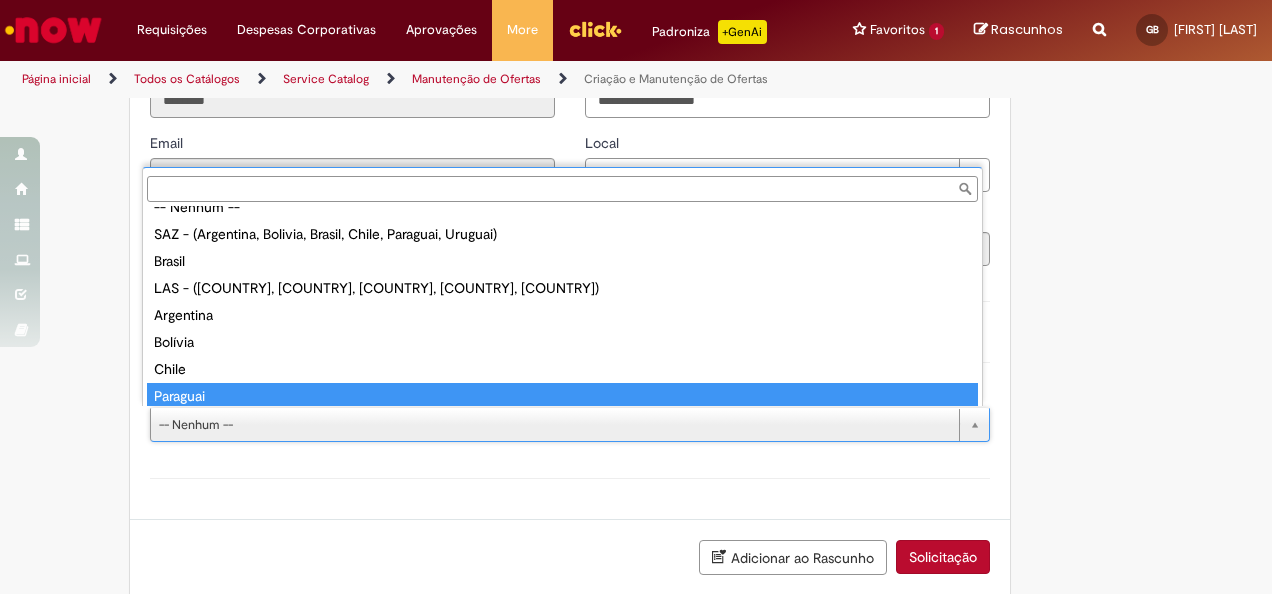 type on "********" 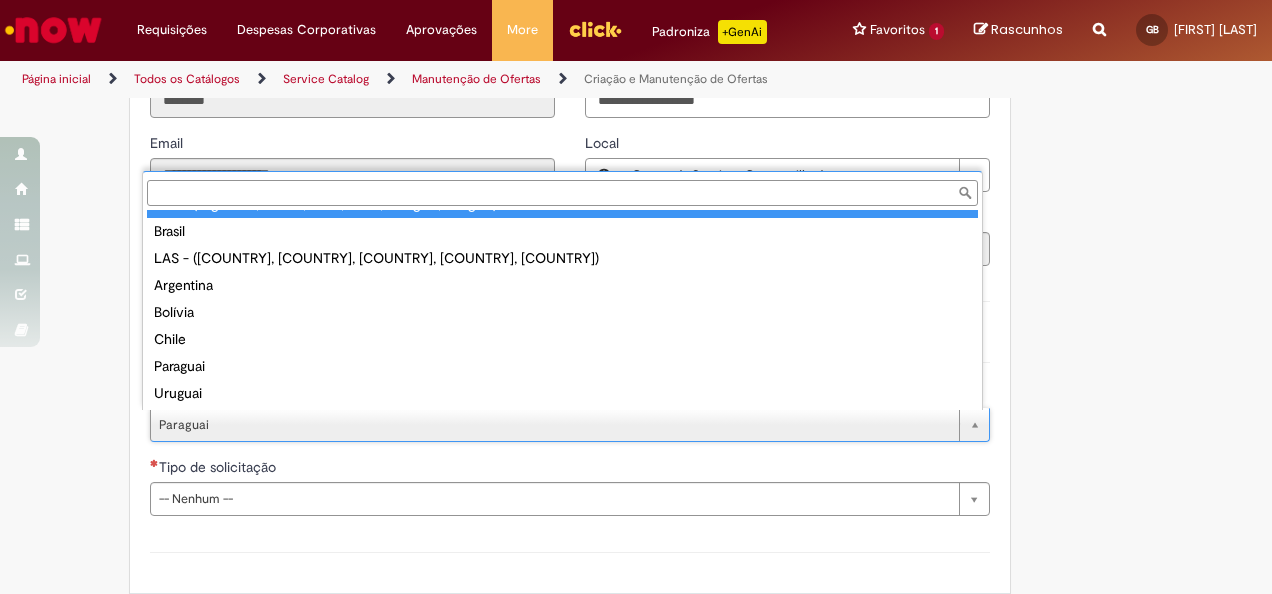 scroll, scrollTop: 0, scrollLeft: 0, axis: both 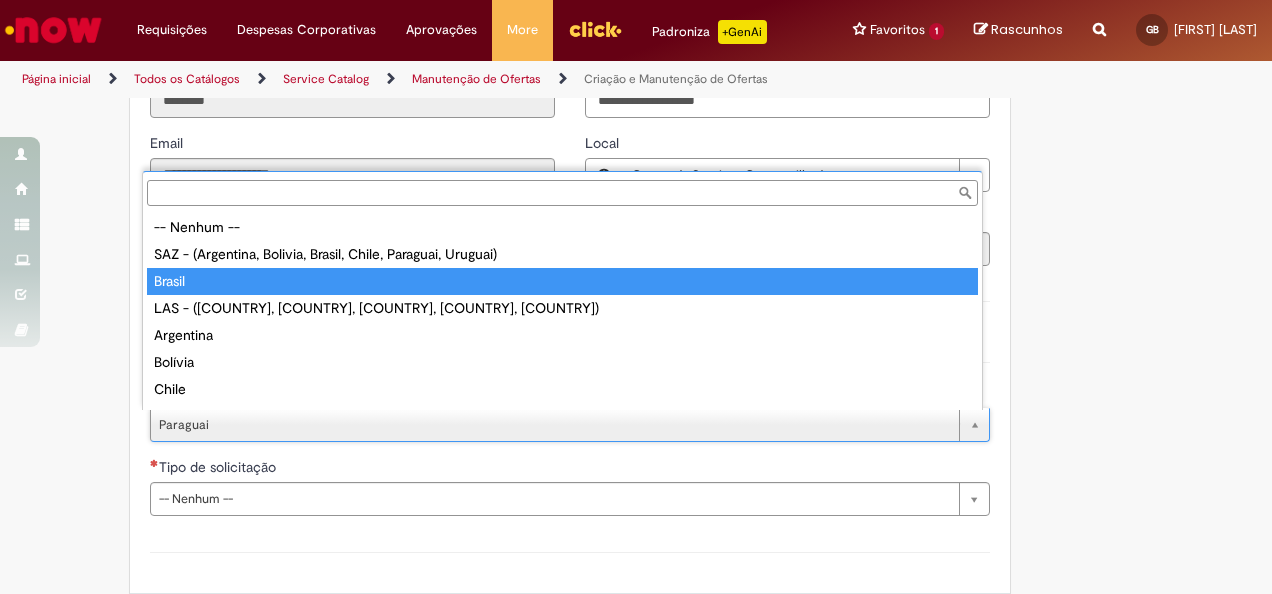 type on "******" 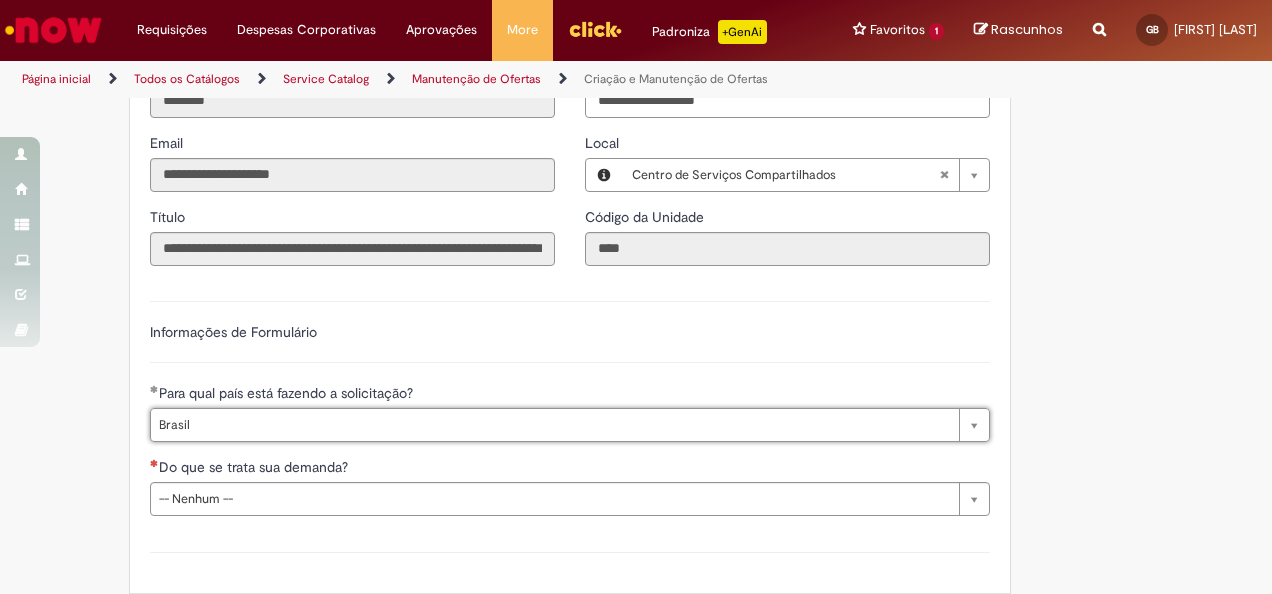 scroll, scrollTop: 0, scrollLeft: 31, axis: horizontal 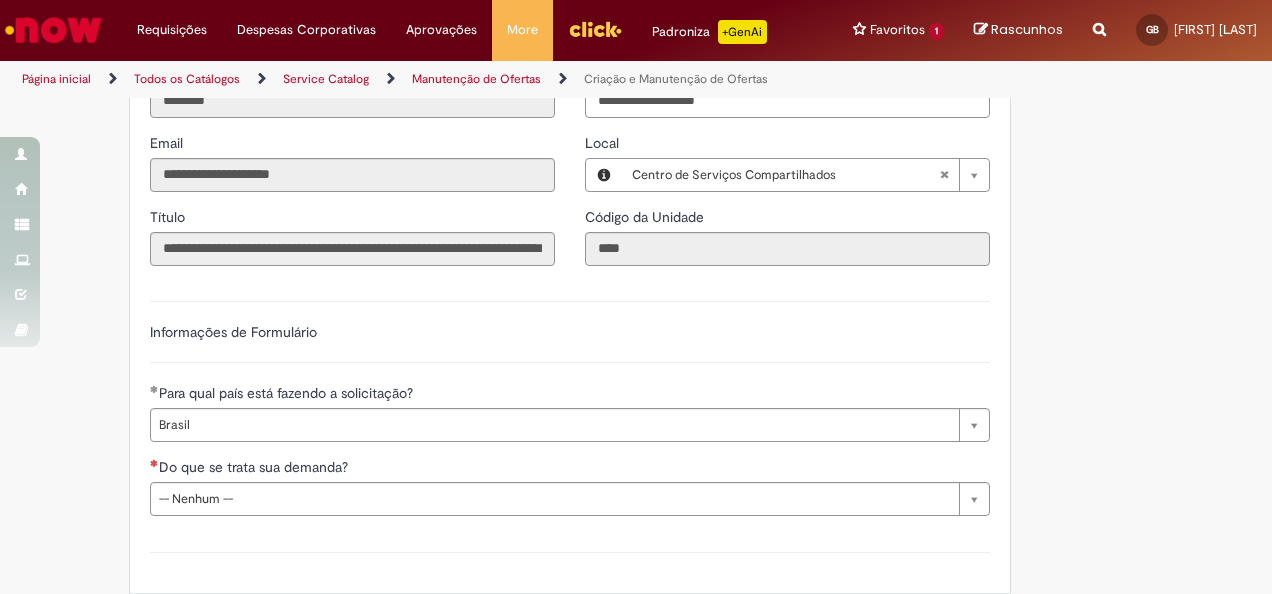 click on "Do que se trata sua demanda?" at bounding box center [570, 469] 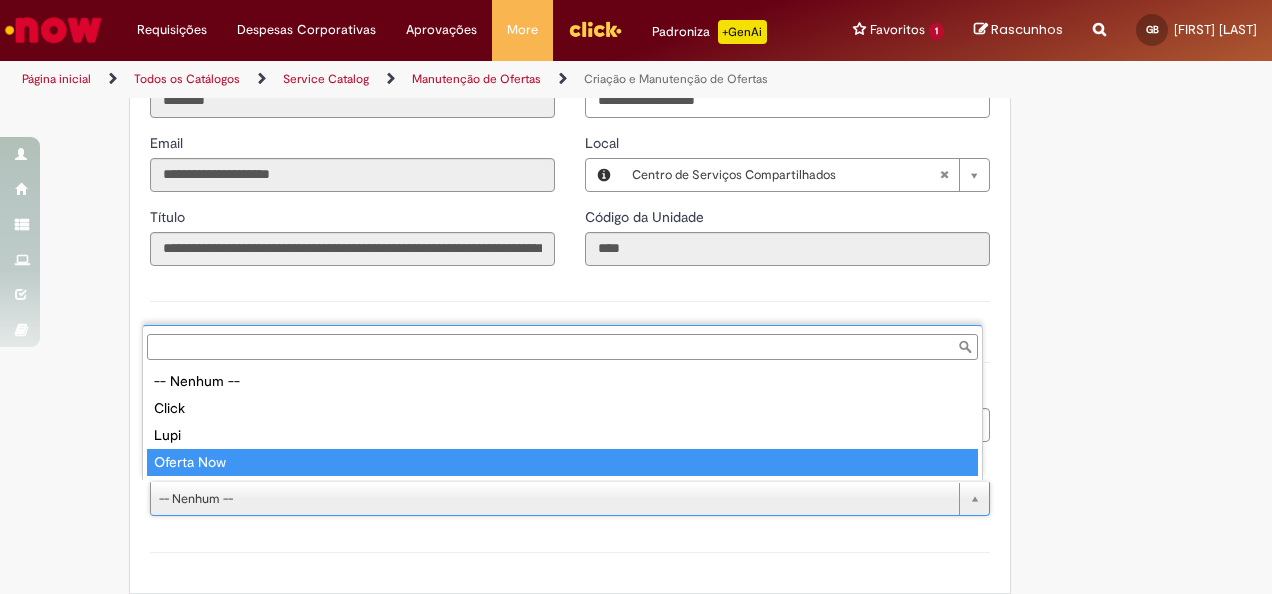 drag, startPoint x: 358, startPoint y: 495, endPoint x: 249, endPoint y: 452, distance: 117.17508 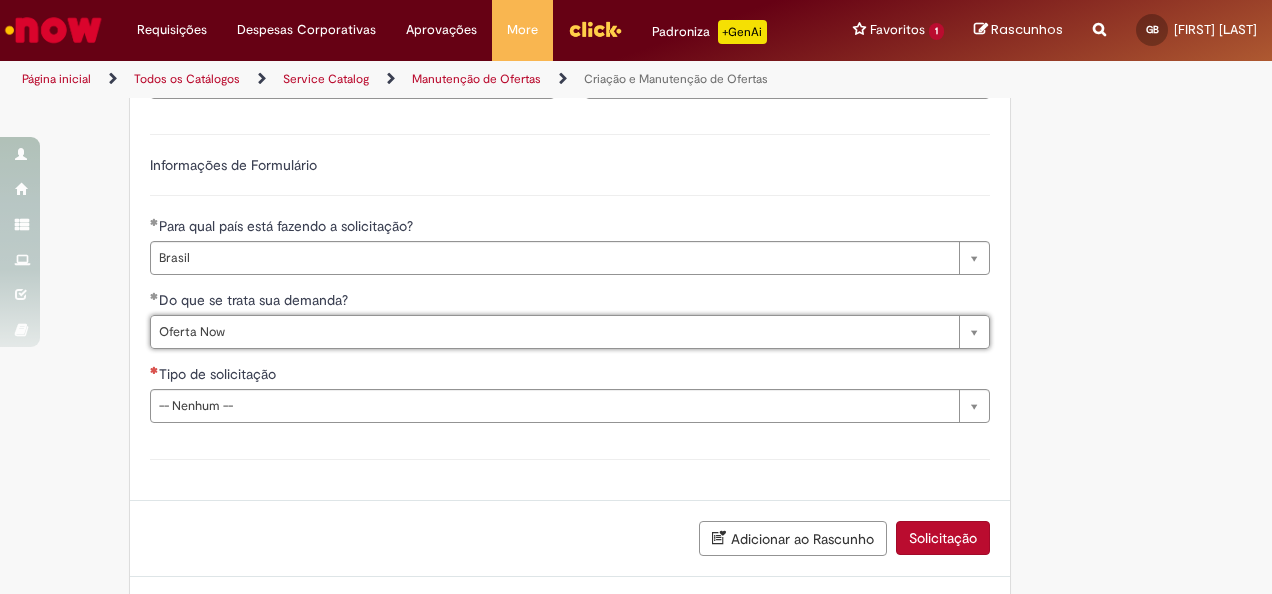 scroll, scrollTop: 1514, scrollLeft: 0, axis: vertical 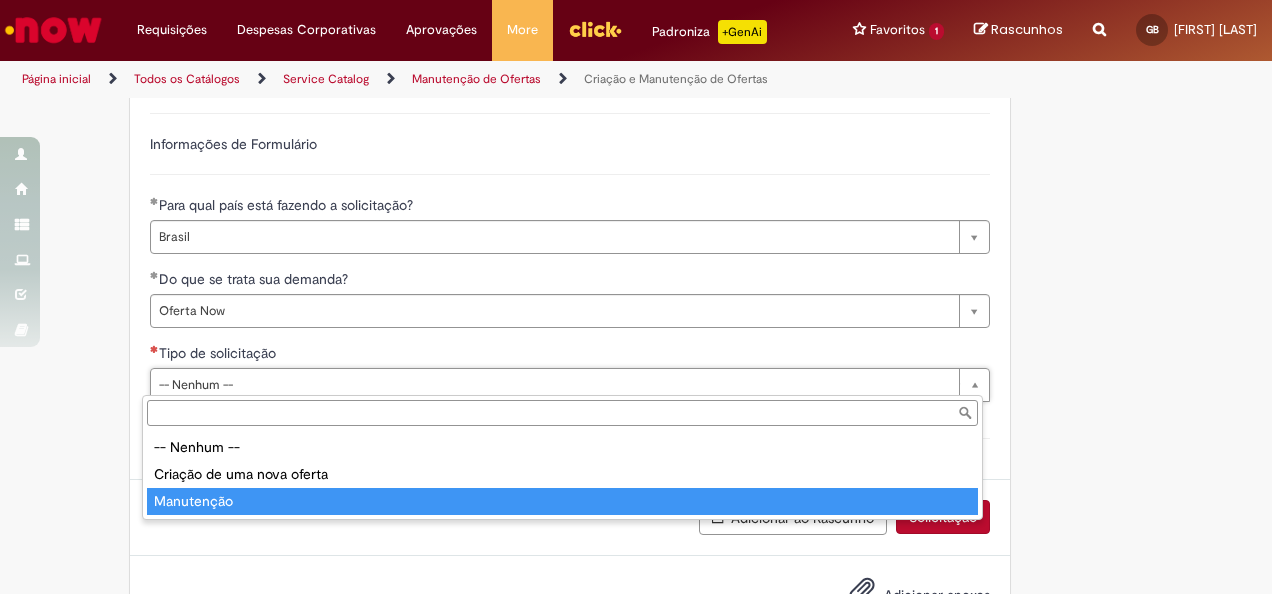 type on "**********" 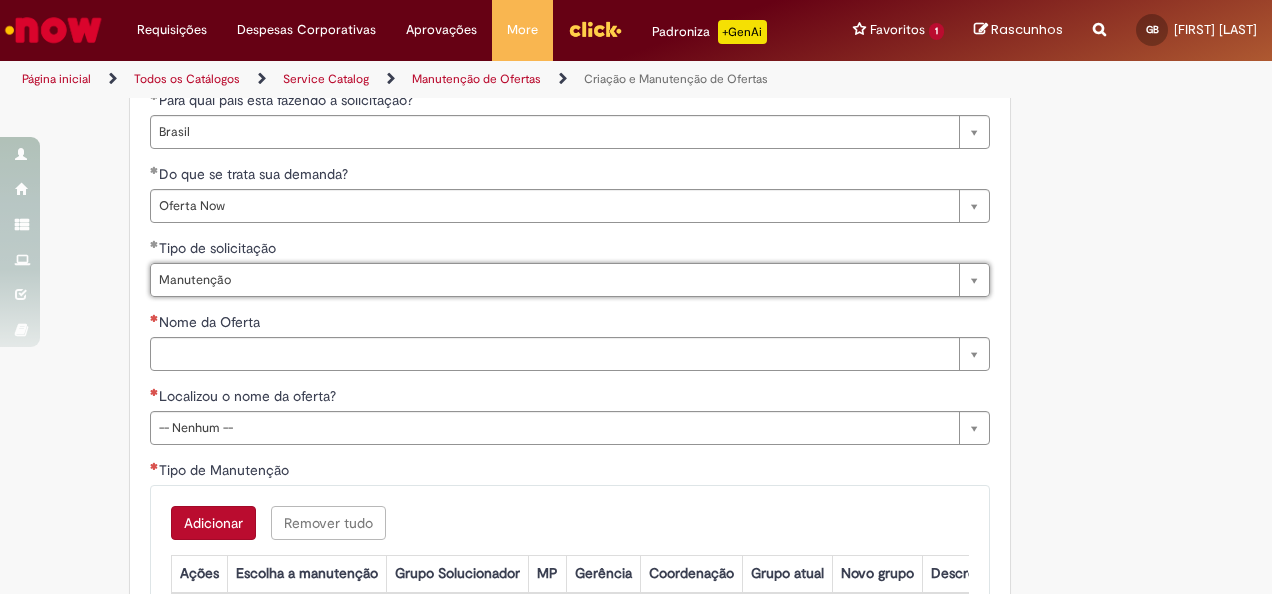 scroll, scrollTop: 1621, scrollLeft: 0, axis: vertical 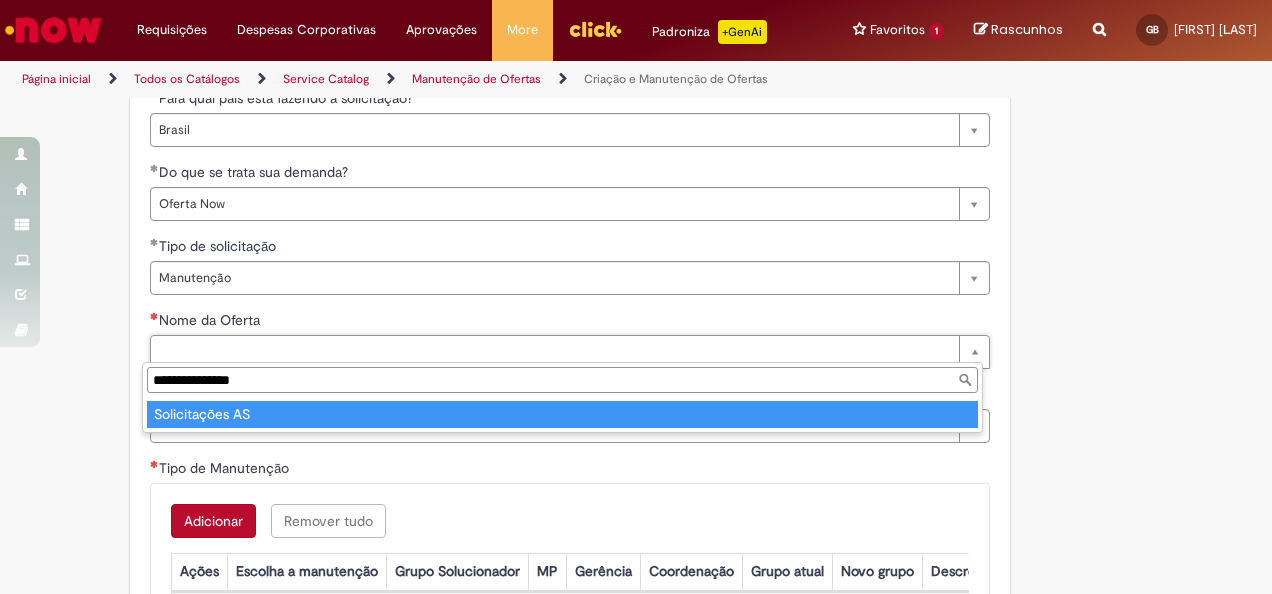 type on "**********" 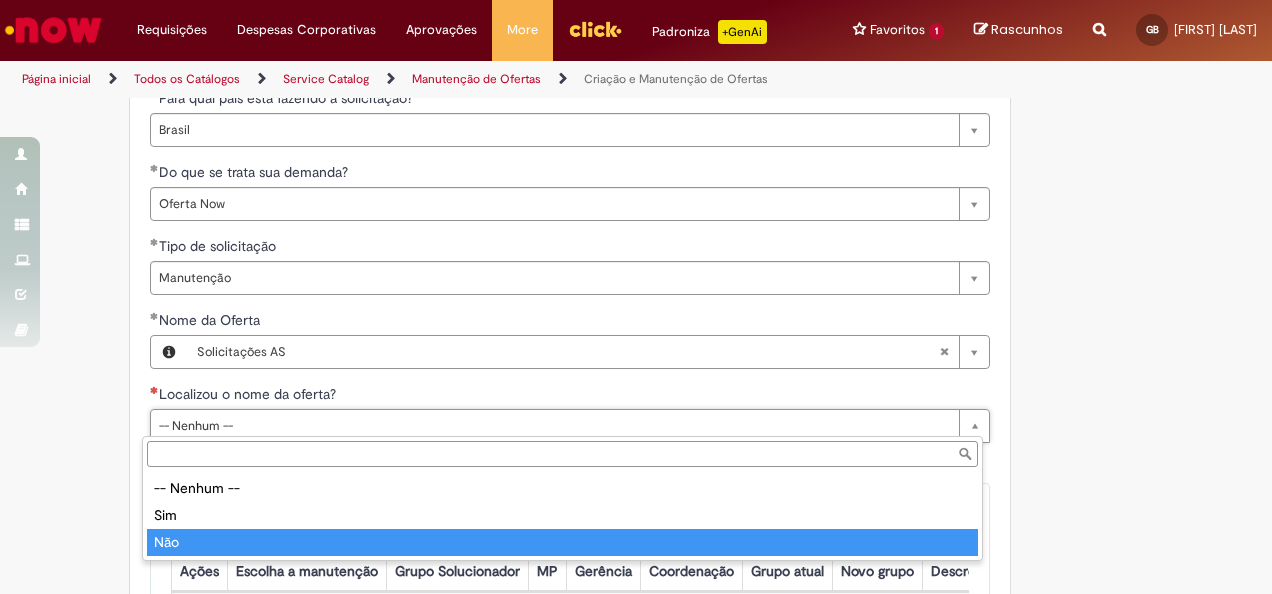 type on "***" 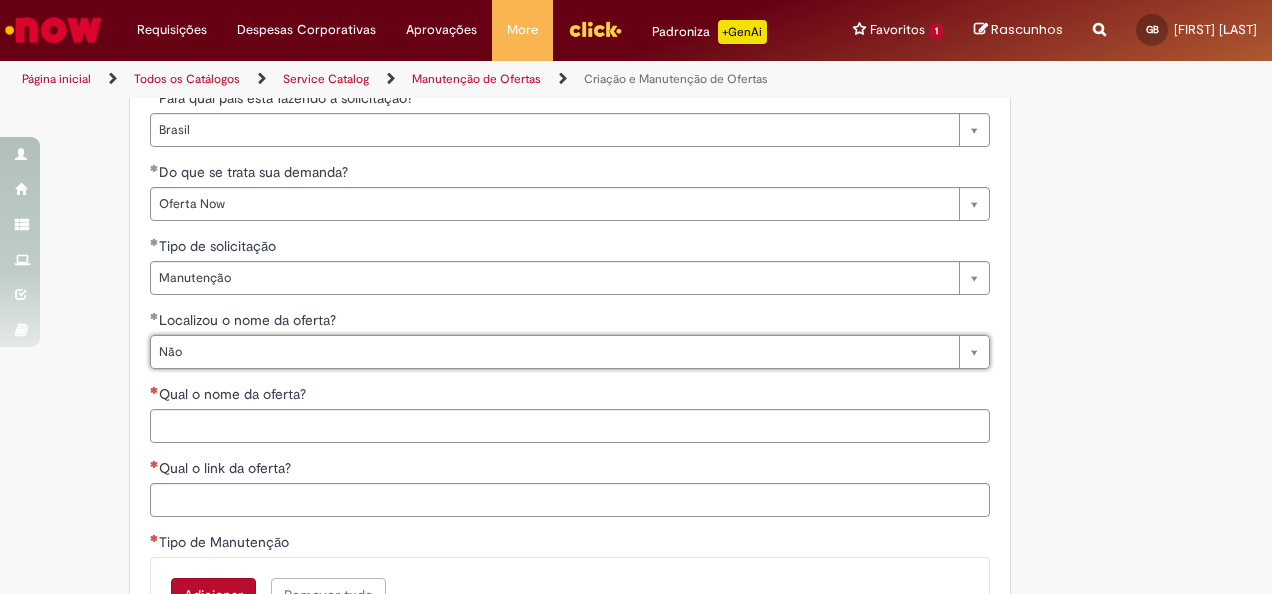 click on "Localizou o nome da oferta?" at bounding box center [245, 320] 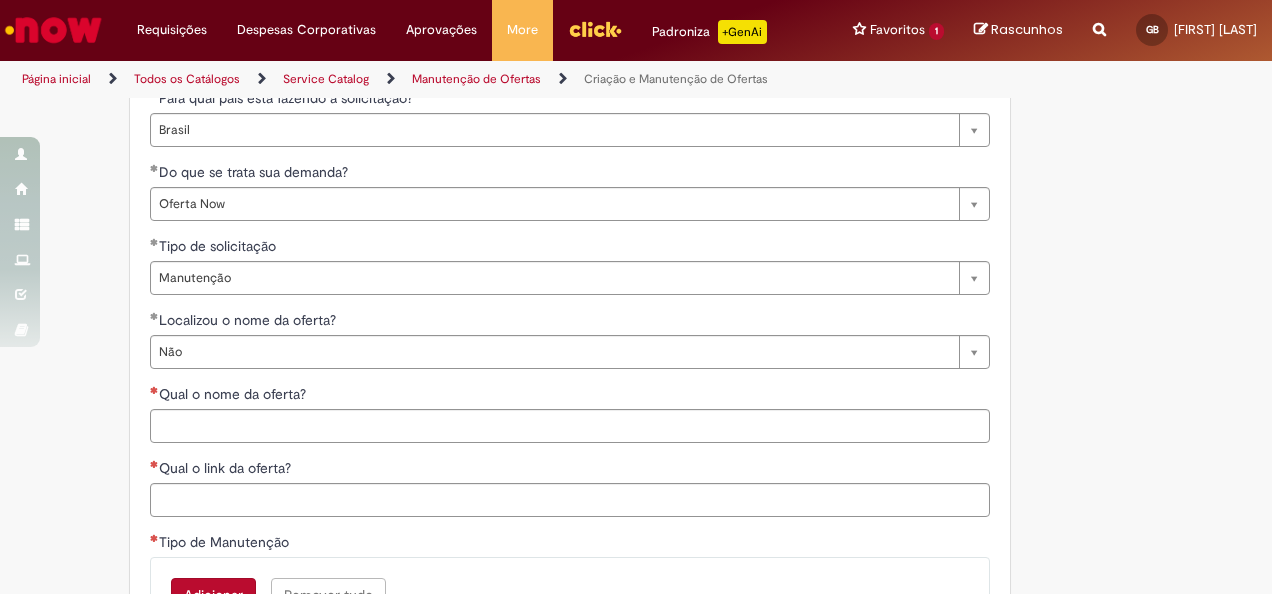 scroll, scrollTop: 1608, scrollLeft: 0, axis: vertical 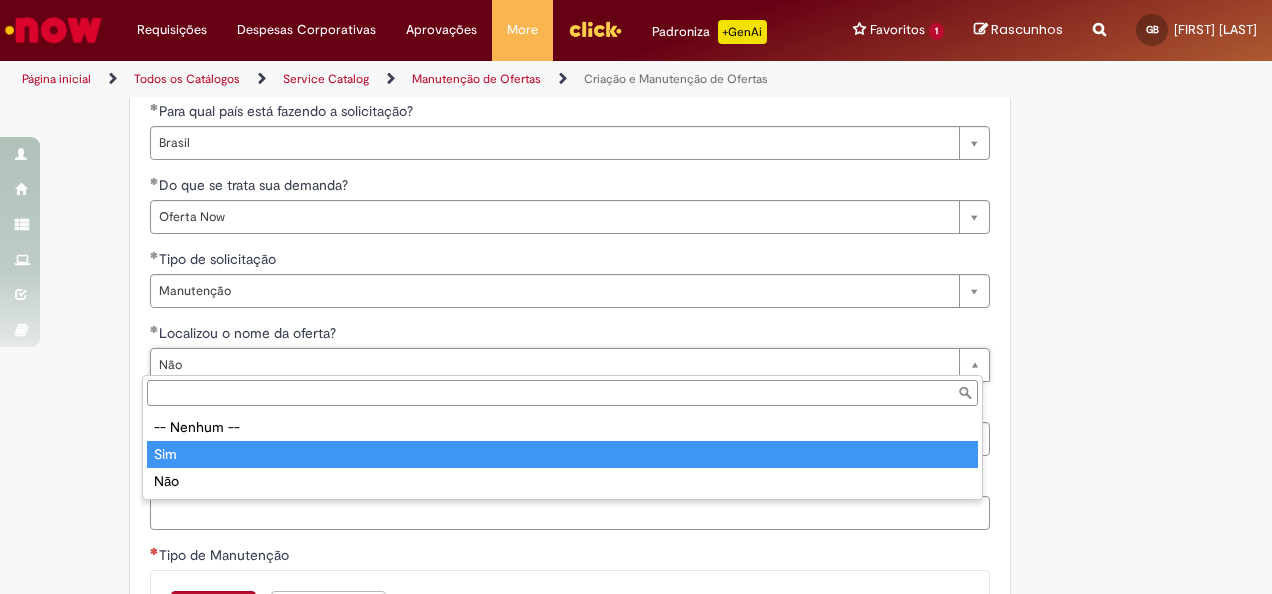type on "***" 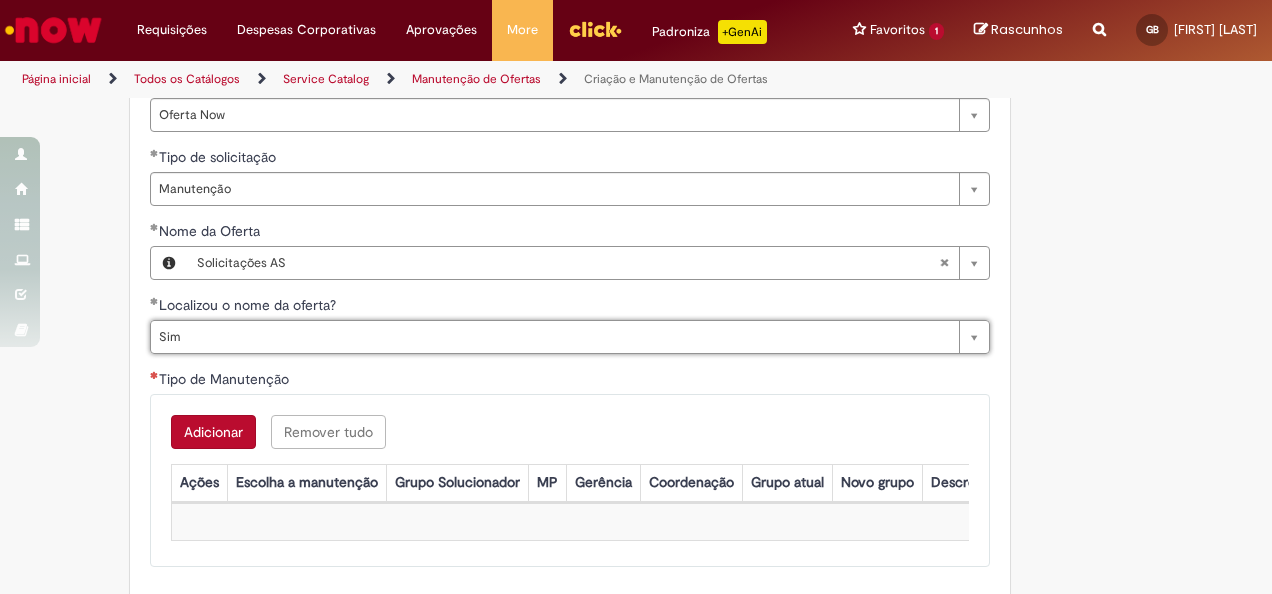 scroll, scrollTop: 1730, scrollLeft: 0, axis: vertical 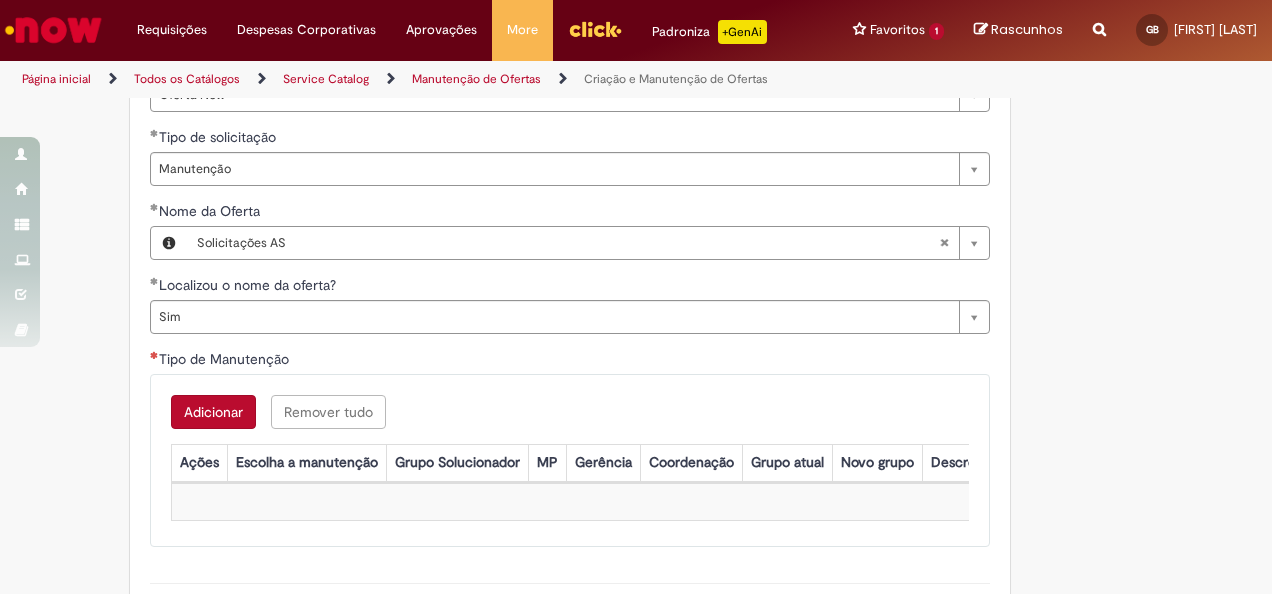 drag, startPoint x: 232, startPoint y: 413, endPoint x: 142, endPoint y: 436, distance: 92.89241 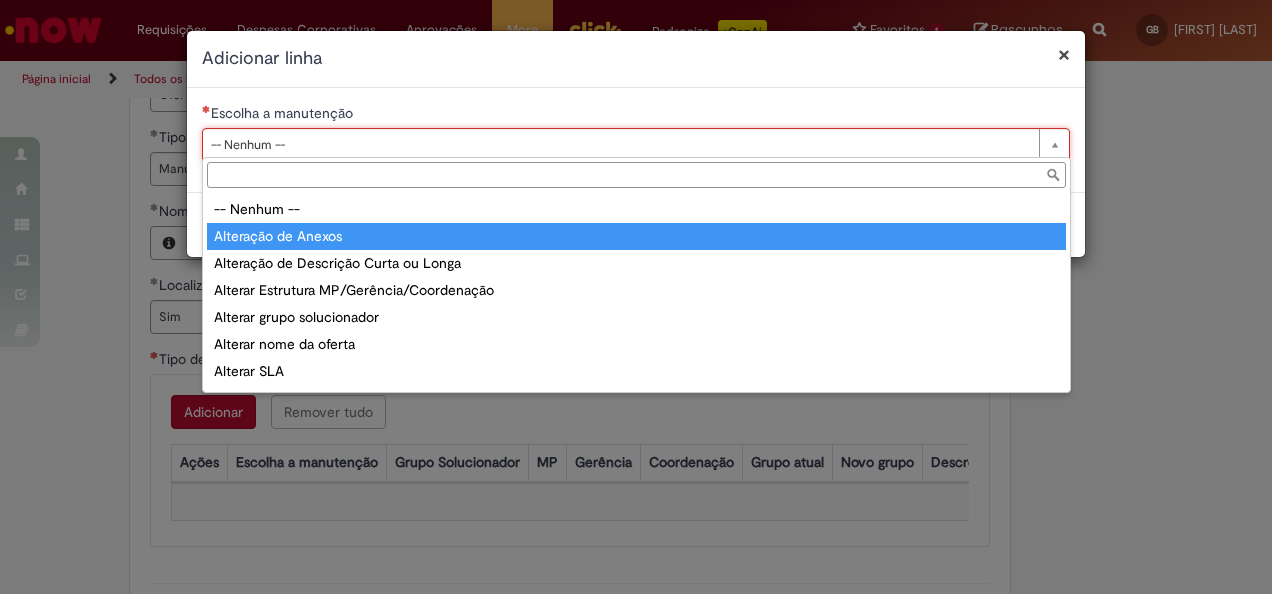 select 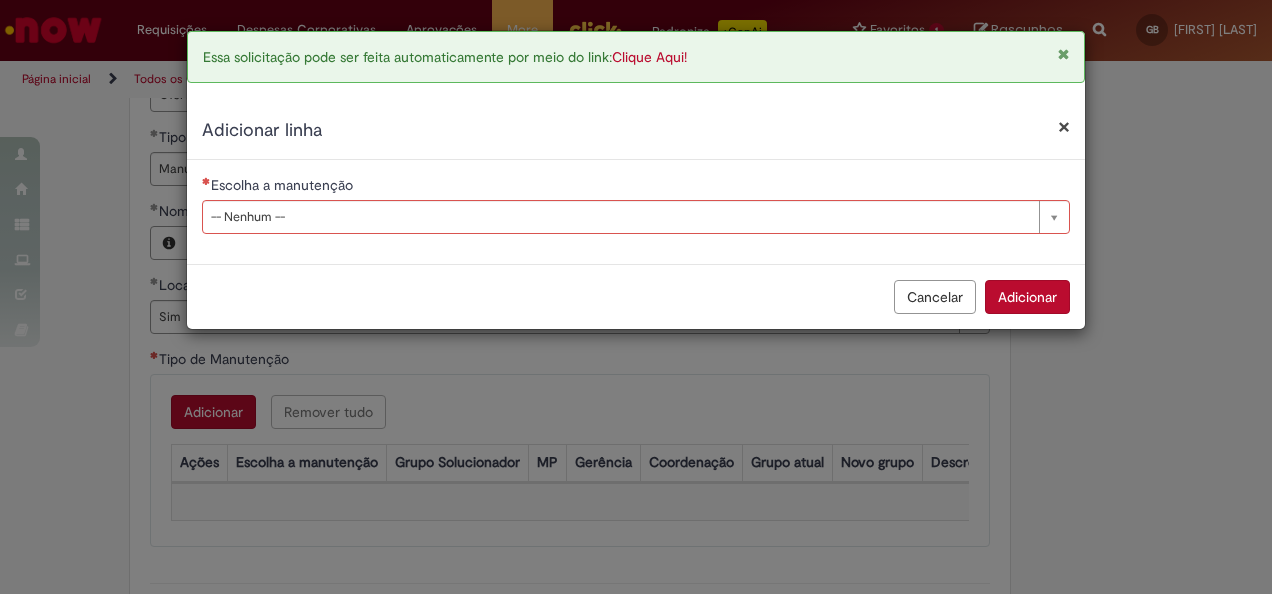 click on "Clique Aqui!" at bounding box center (649, 57) 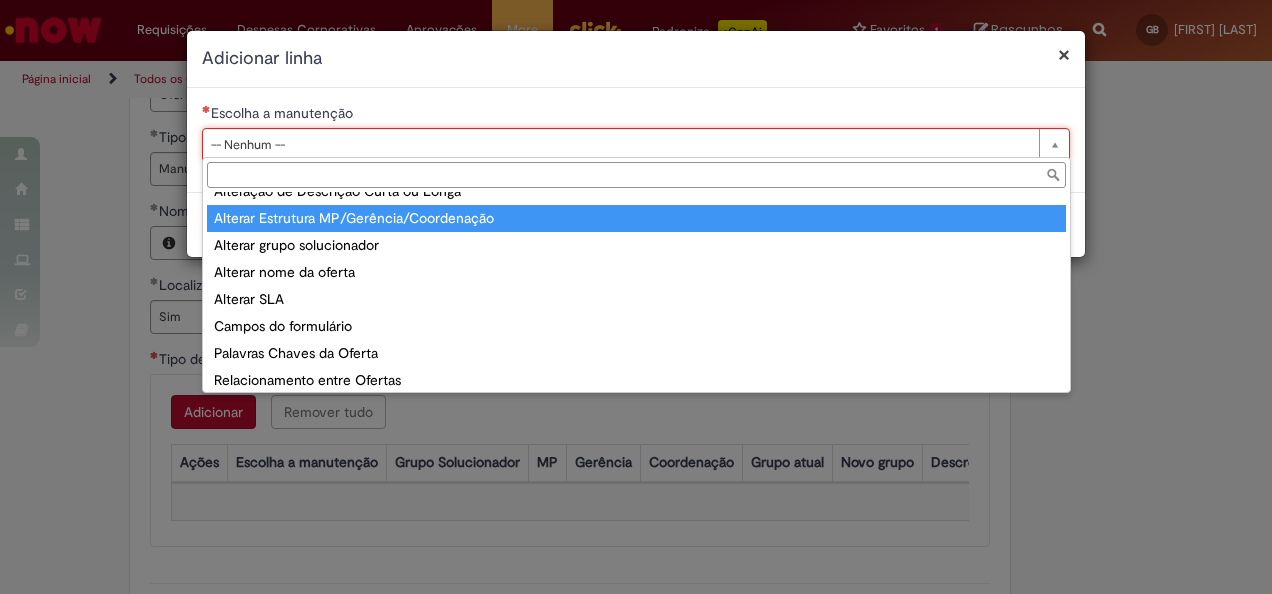 scroll, scrollTop: 78, scrollLeft: 0, axis: vertical 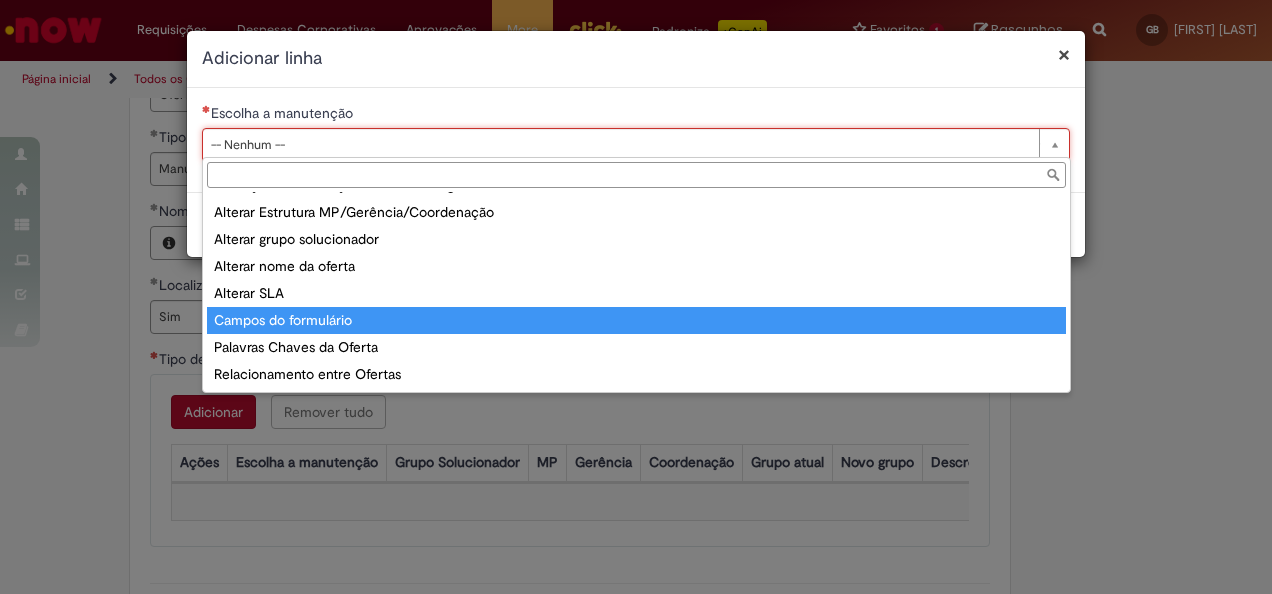 type on "**********" 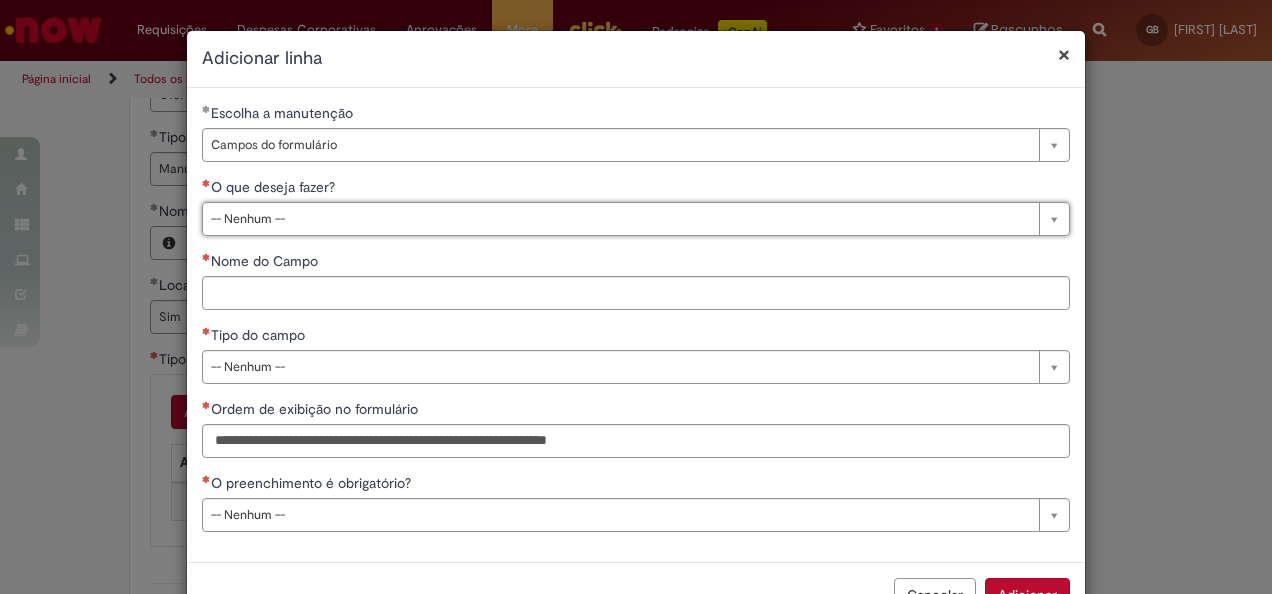 scroll, scrollTop: 16, scrollLeft: 0, axis: vertical 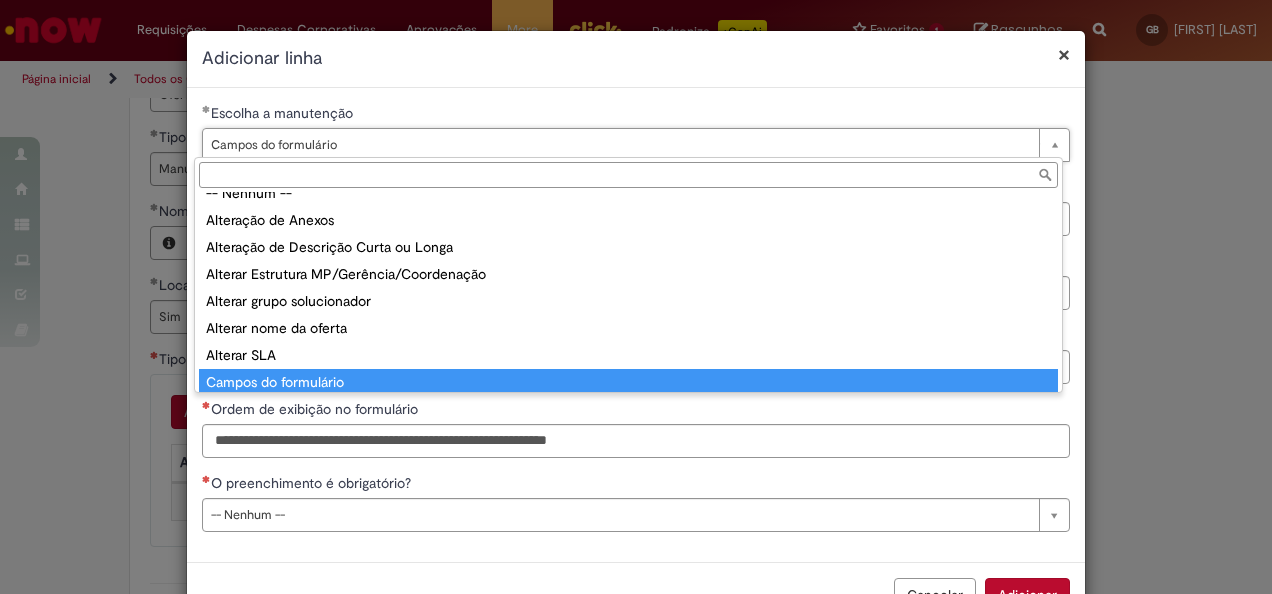 type on "**********" 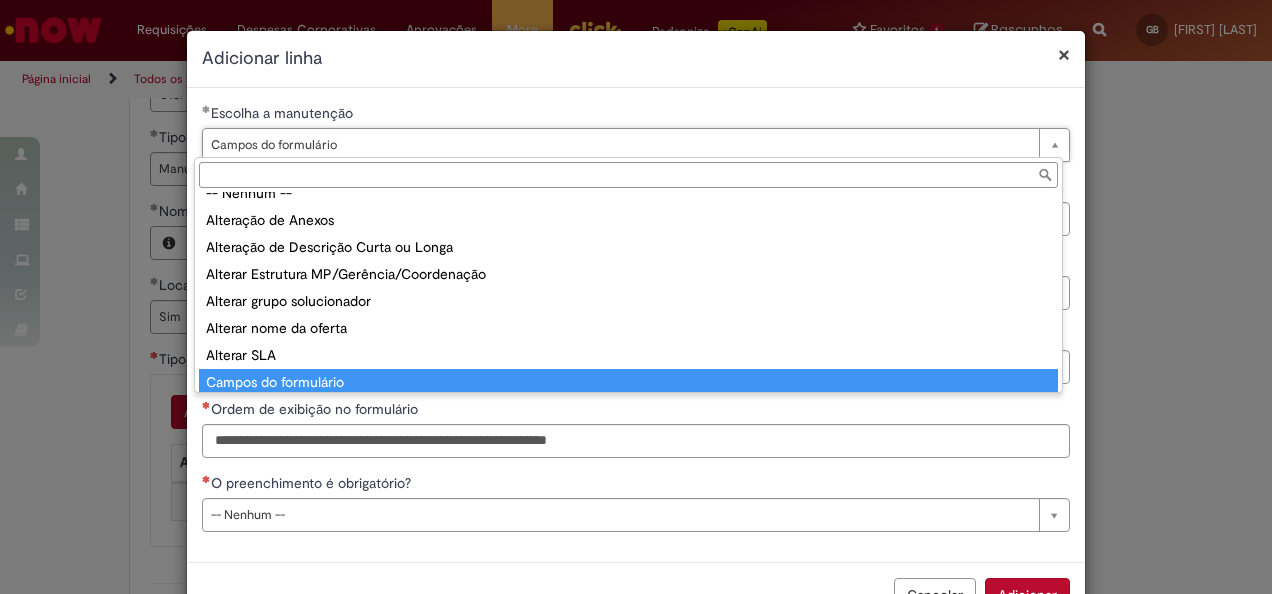 scroll, scrollTop: 0, scrollLeft: 138, axis: horizontal 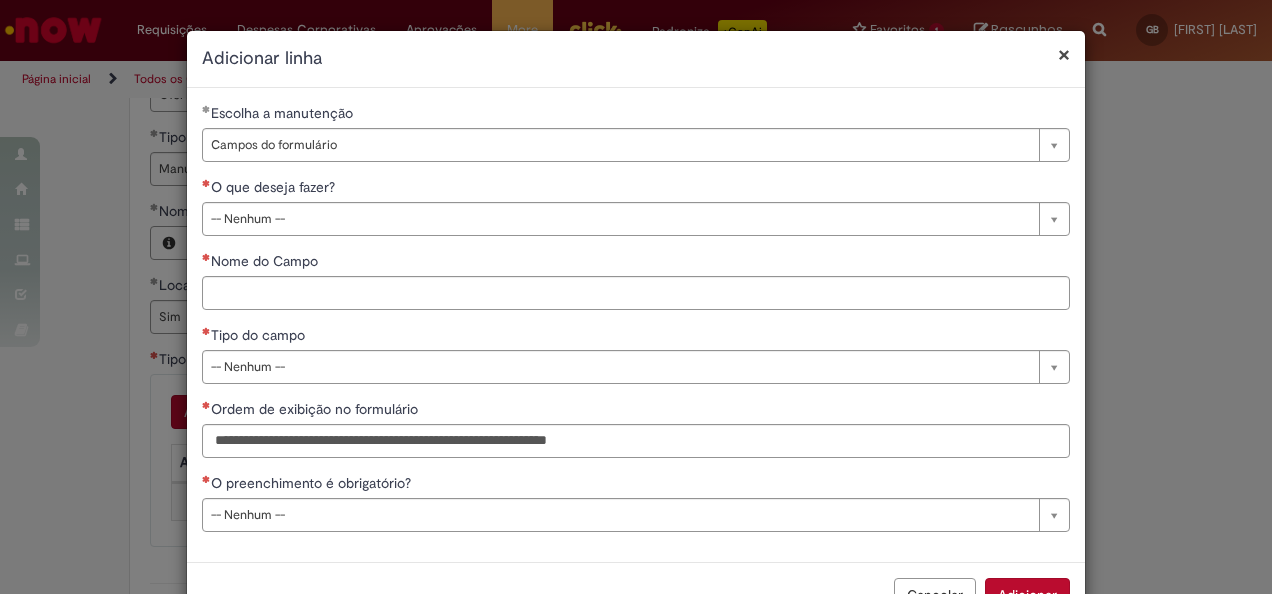 click on "**********" at bounding box center [636, 325] 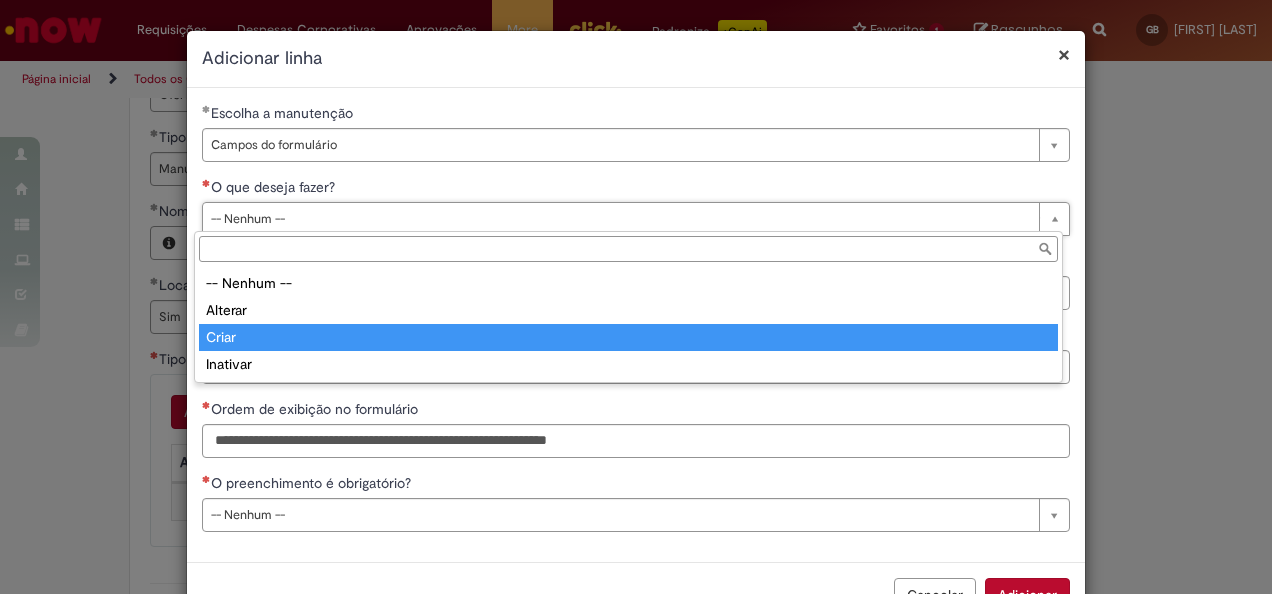 type on "********" 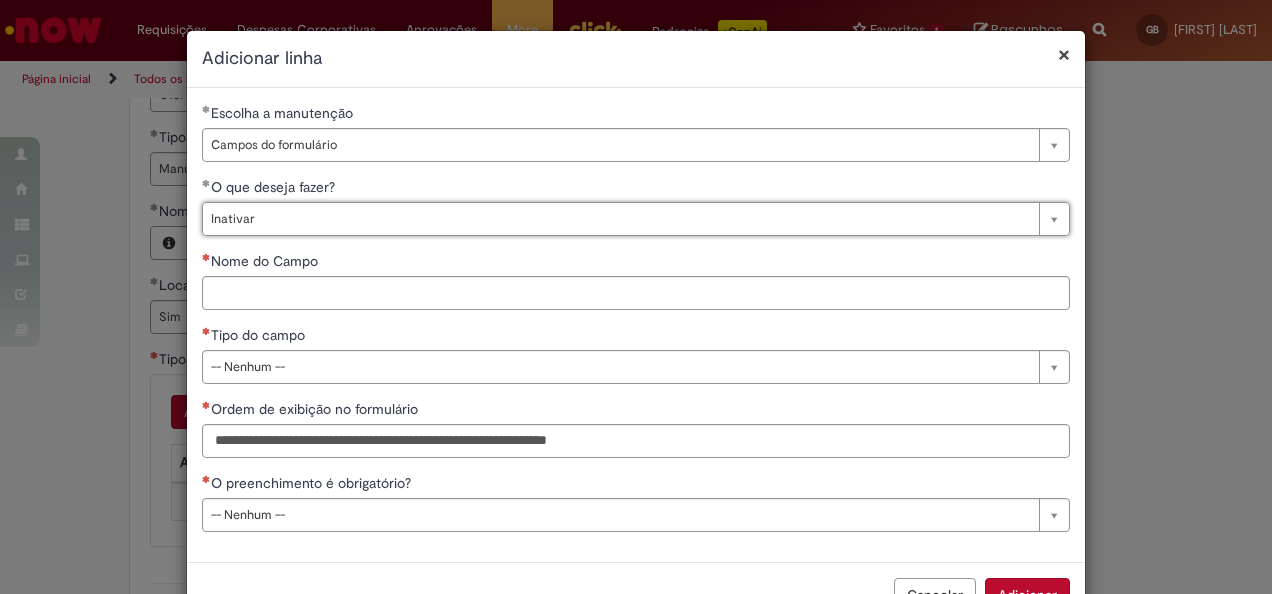 click on "Nome do Campo" at bounding box center (636, 263) 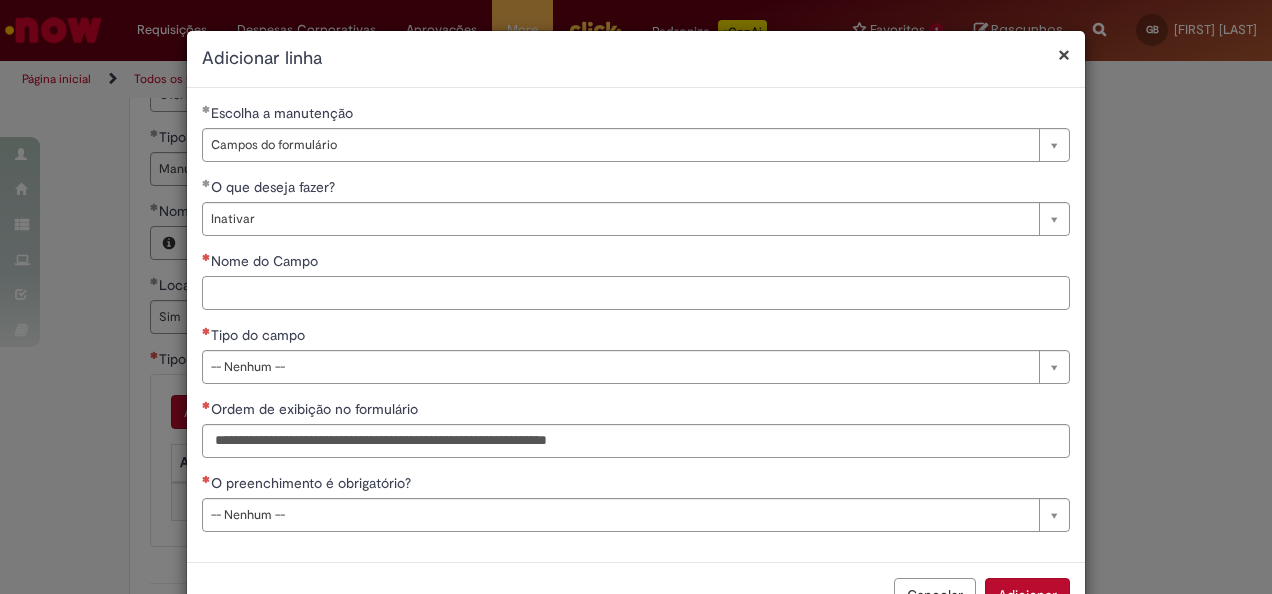 click on "Nome do Campo" at bounding box center (636, 293) 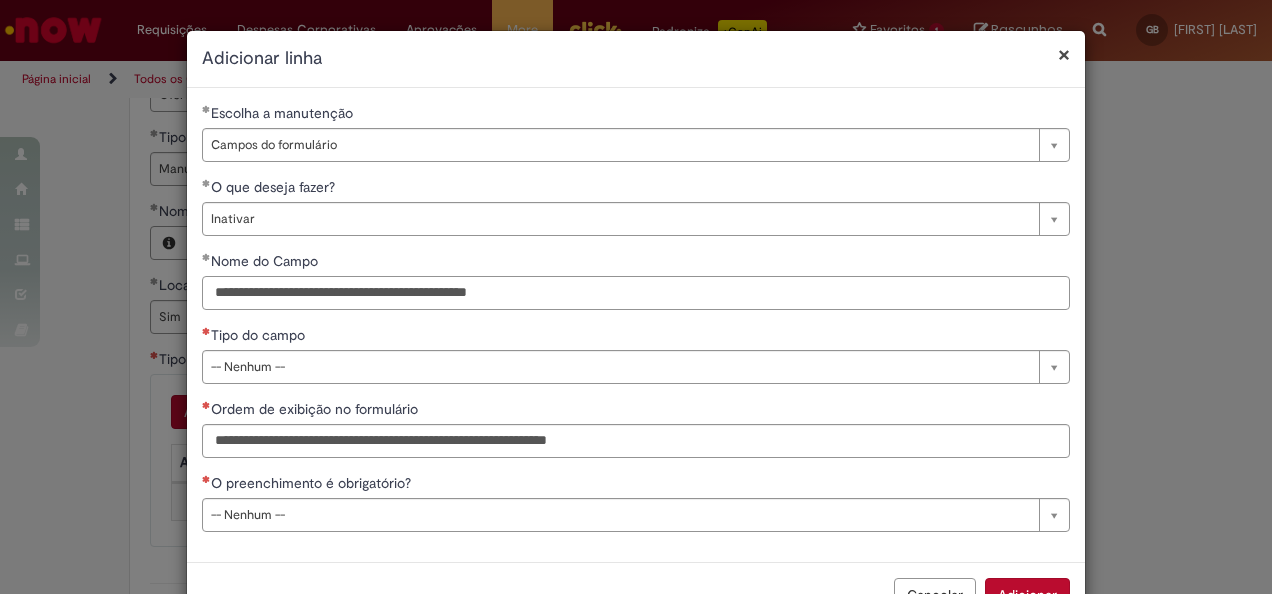 type on "**********" 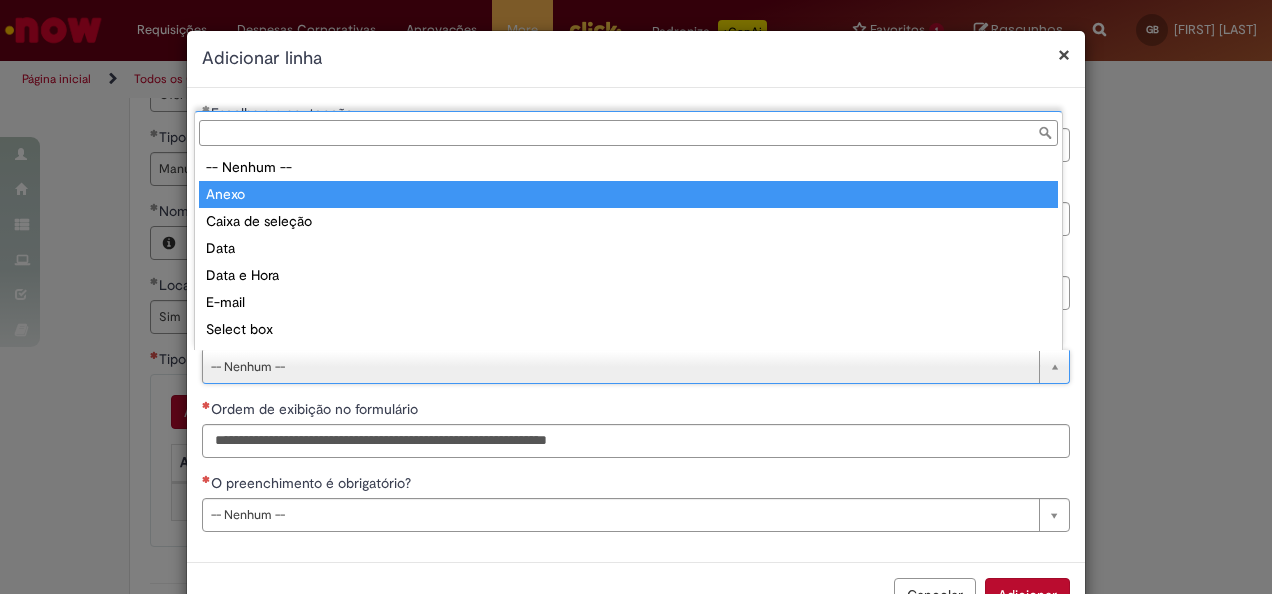 type on "*****" 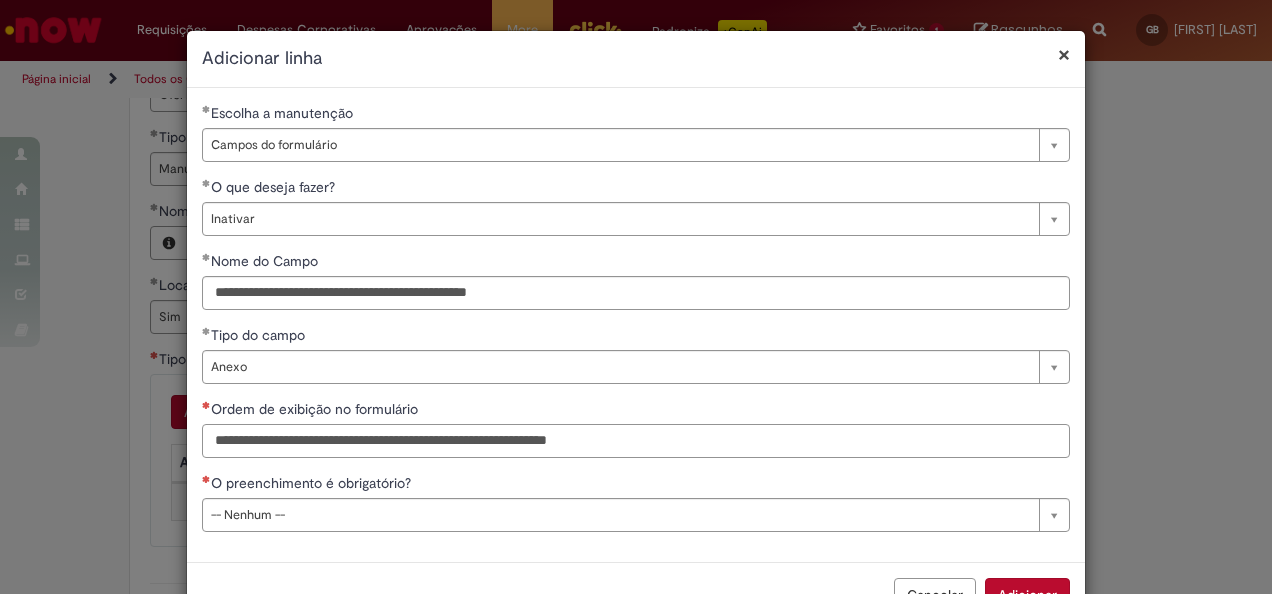 click on "Ordem de exibição no formulário" at bounding box center (636, 441) 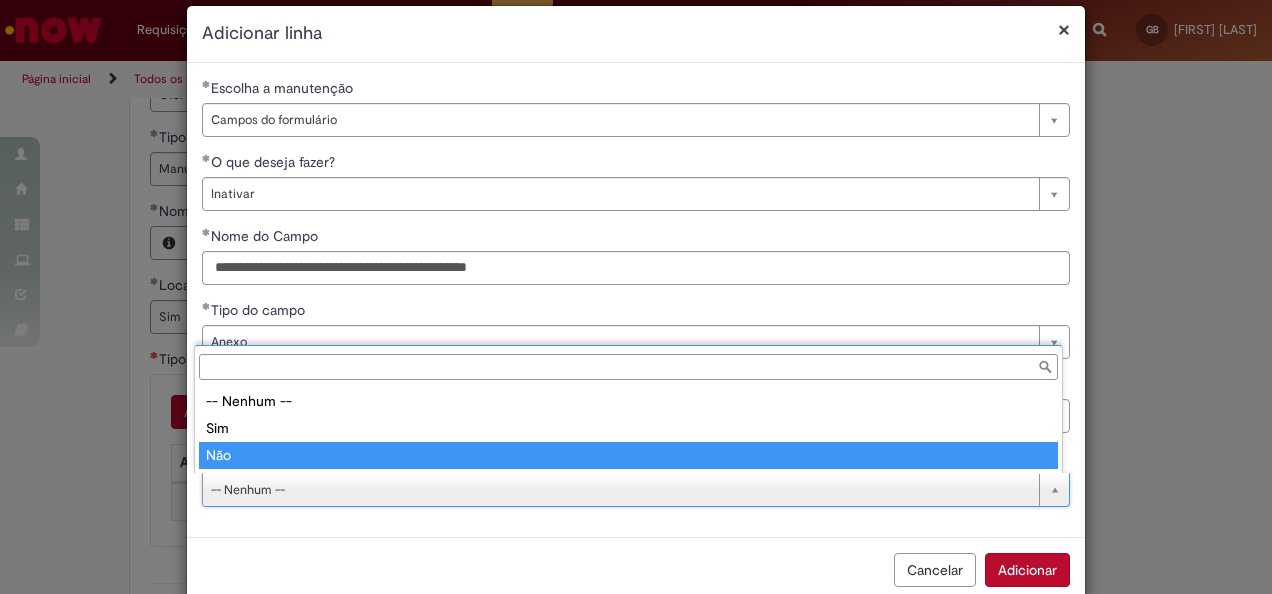 type on "***" 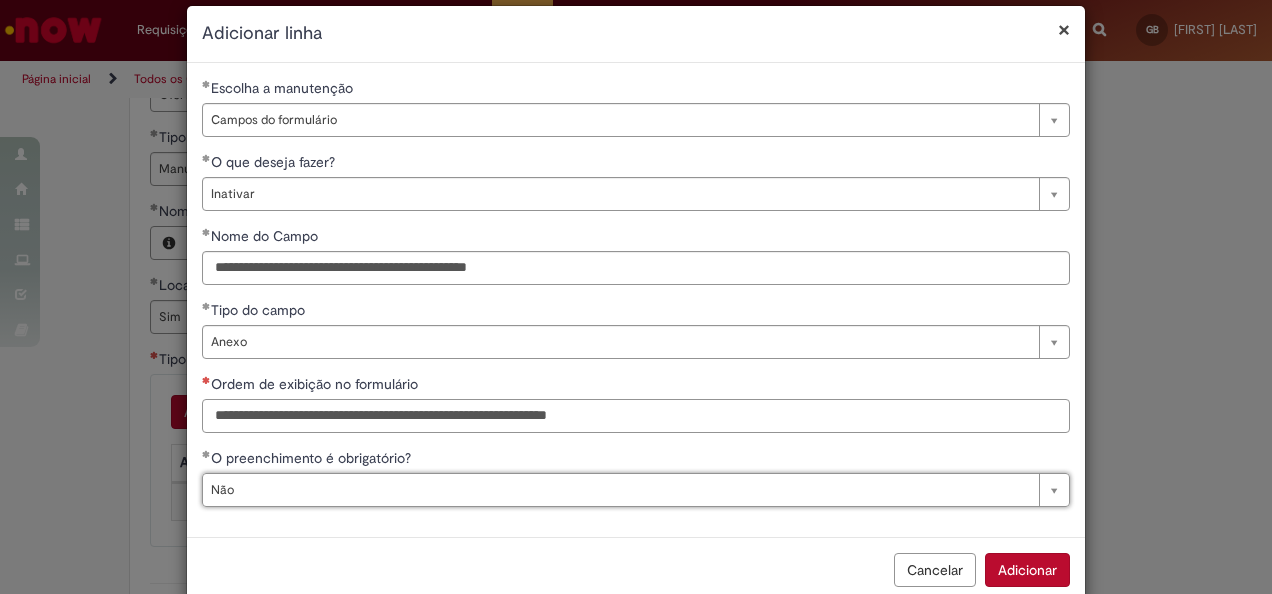 click on "Ordem de exibição no formulário" at bounding box center (636, 416) 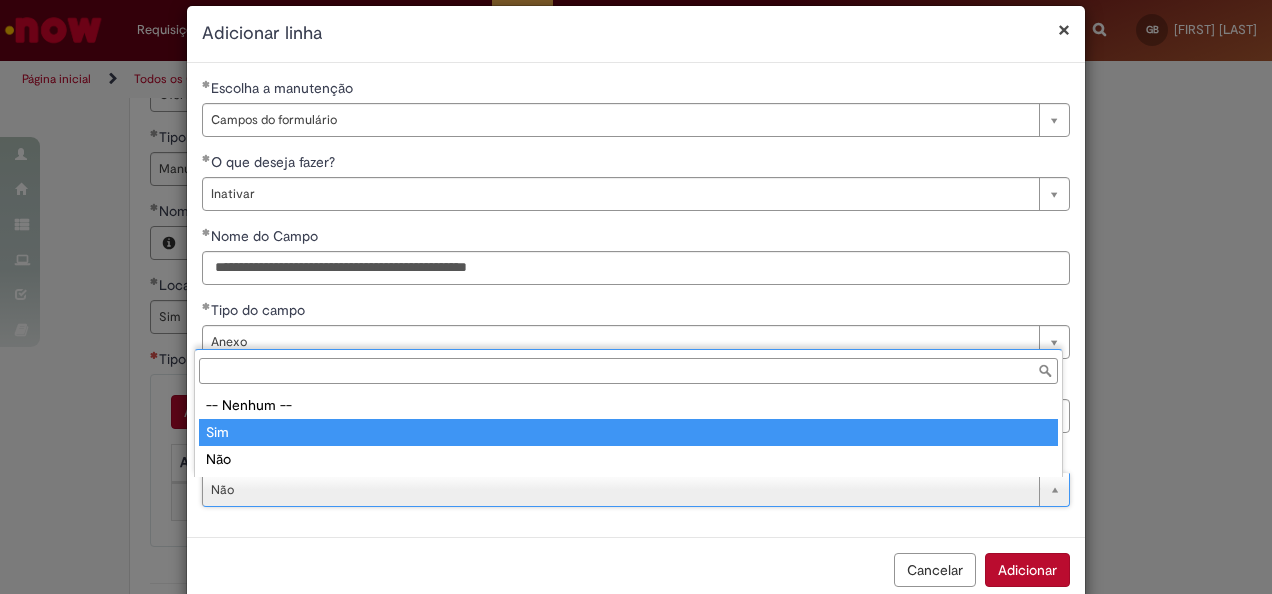 type on "***" 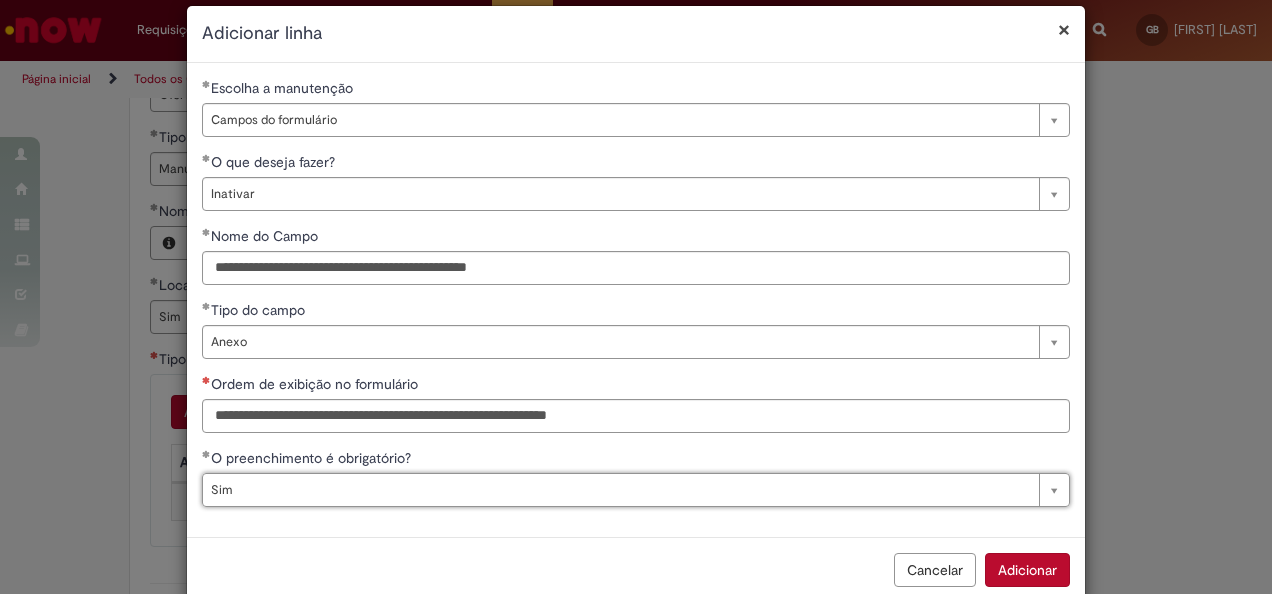 scroll, scrollTop: 0, scrollLeft: 22, axis: horizontal 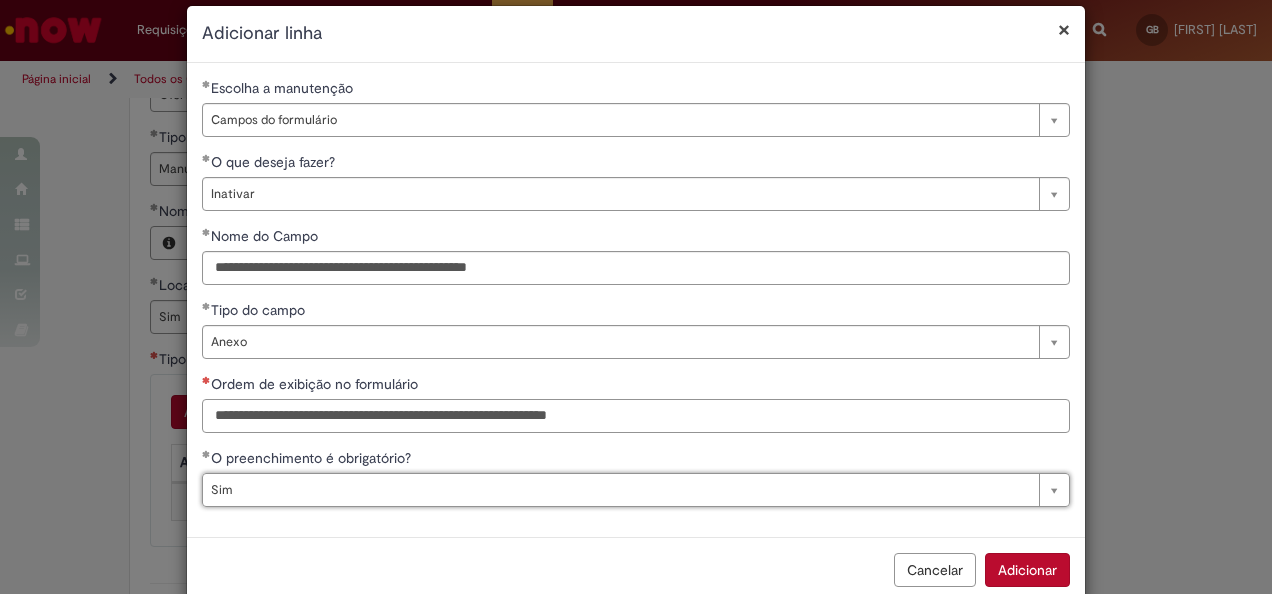click on "Ordem de exibição no formulário" at bounding box center [636, 416] 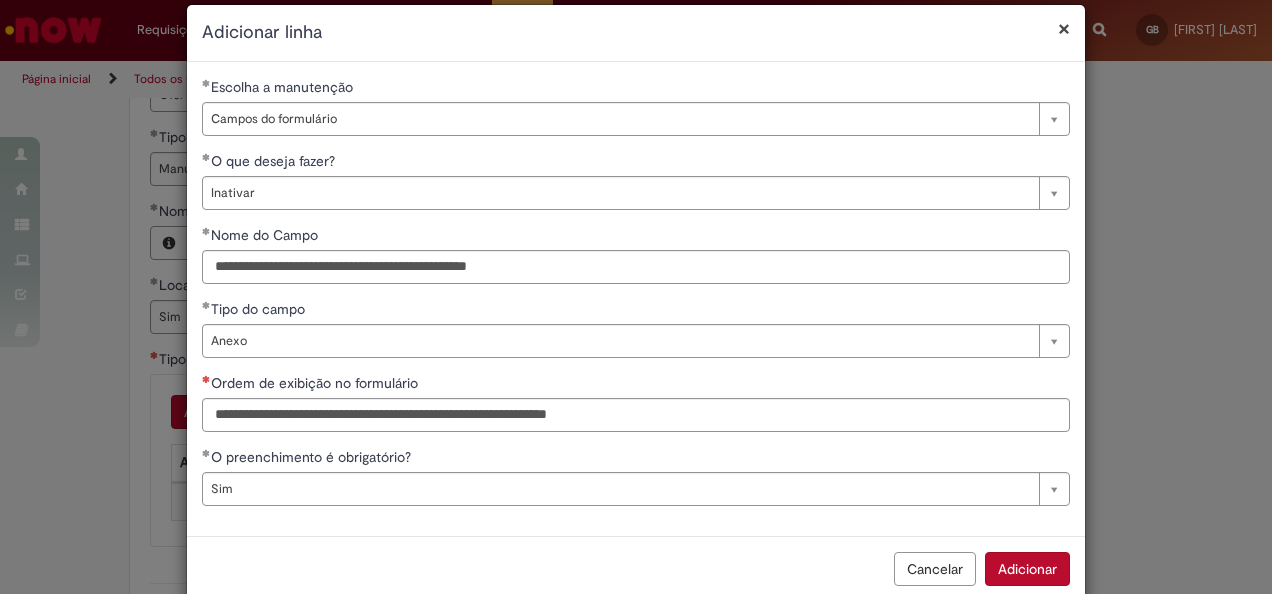 click on "**********" at bounding box center (636, 299) 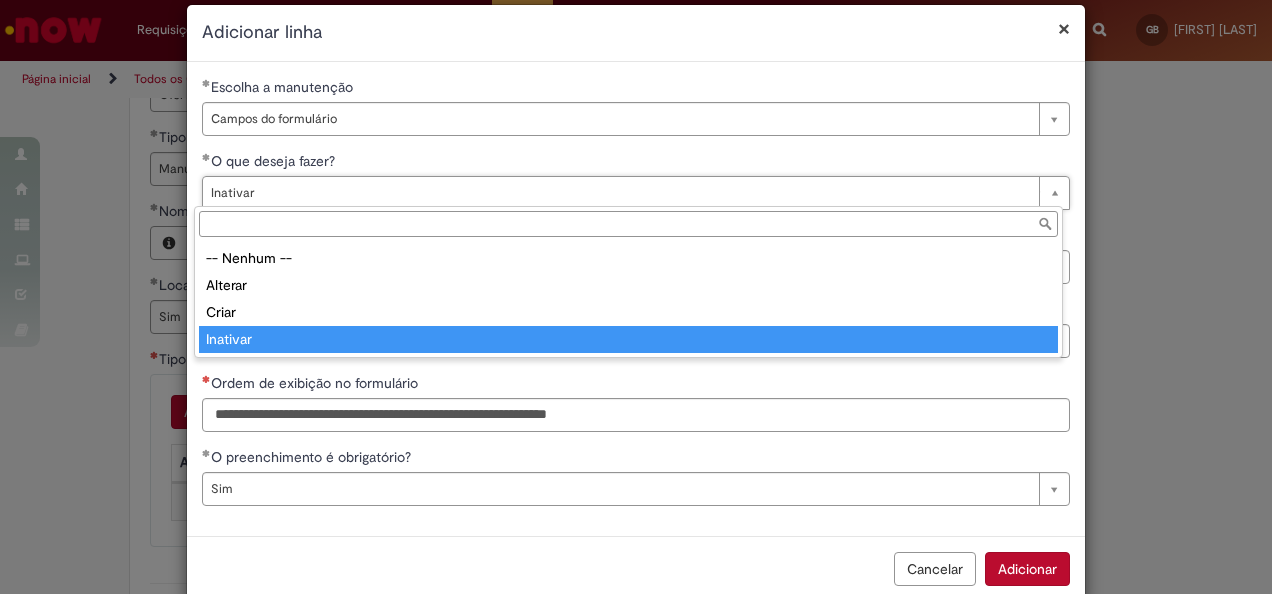 scroll, scrollTop: 25, scrollLeft: 0, axis: vertical 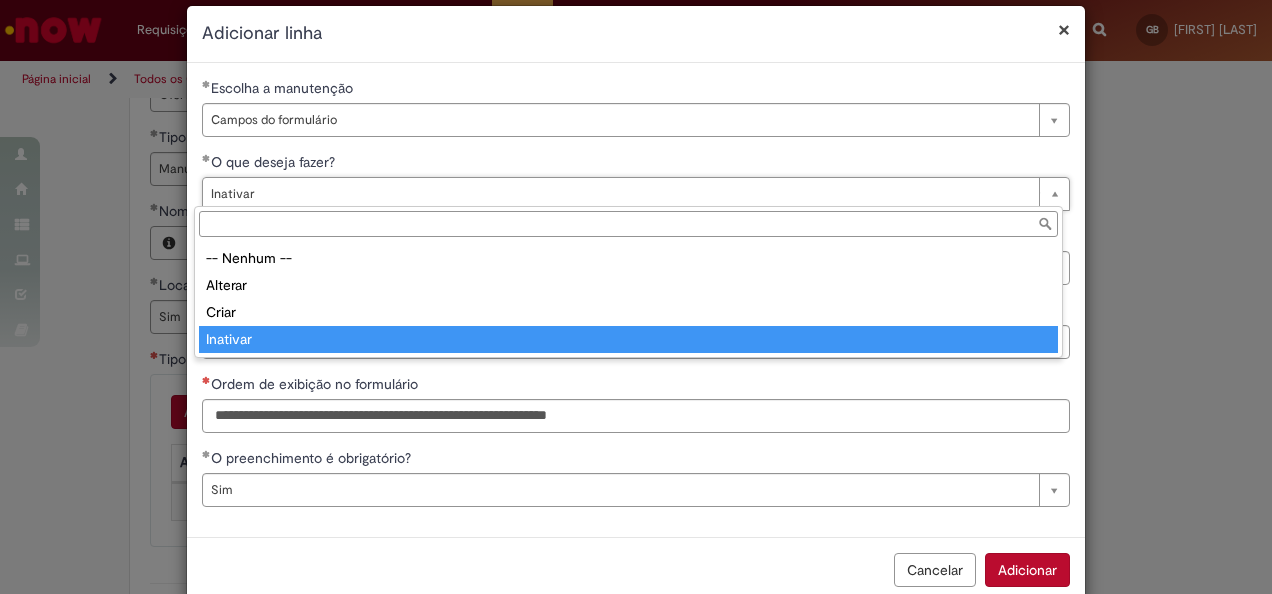 type on "********" 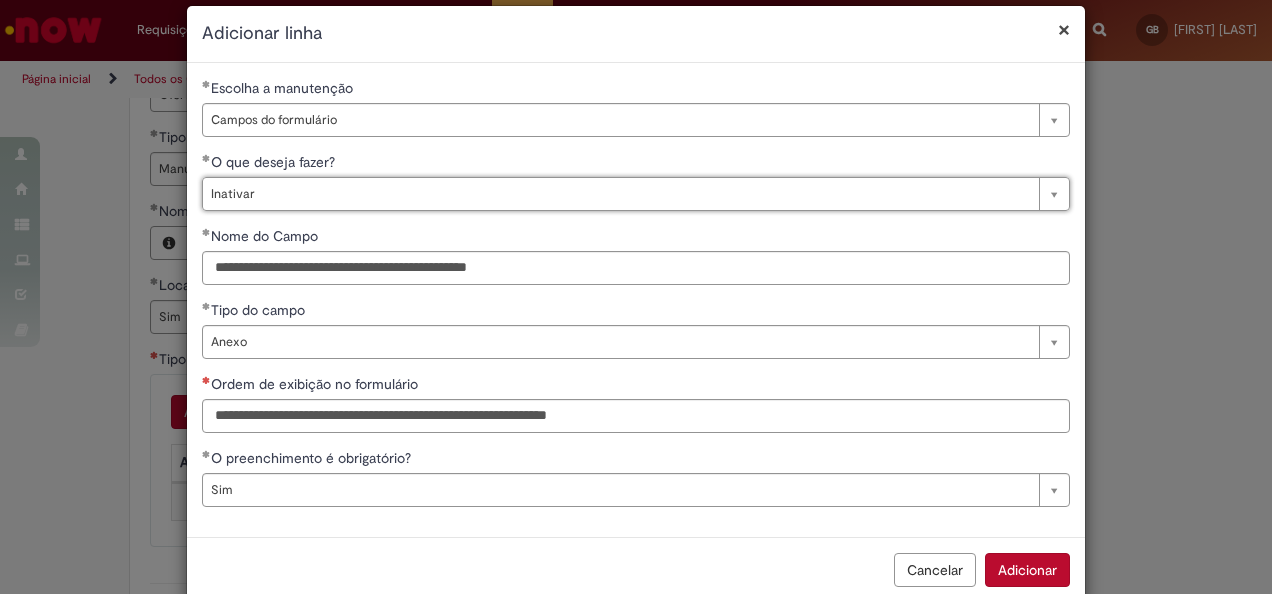 scroll, scrollTop: 0, scrollLeft: 44, axis: horizontal 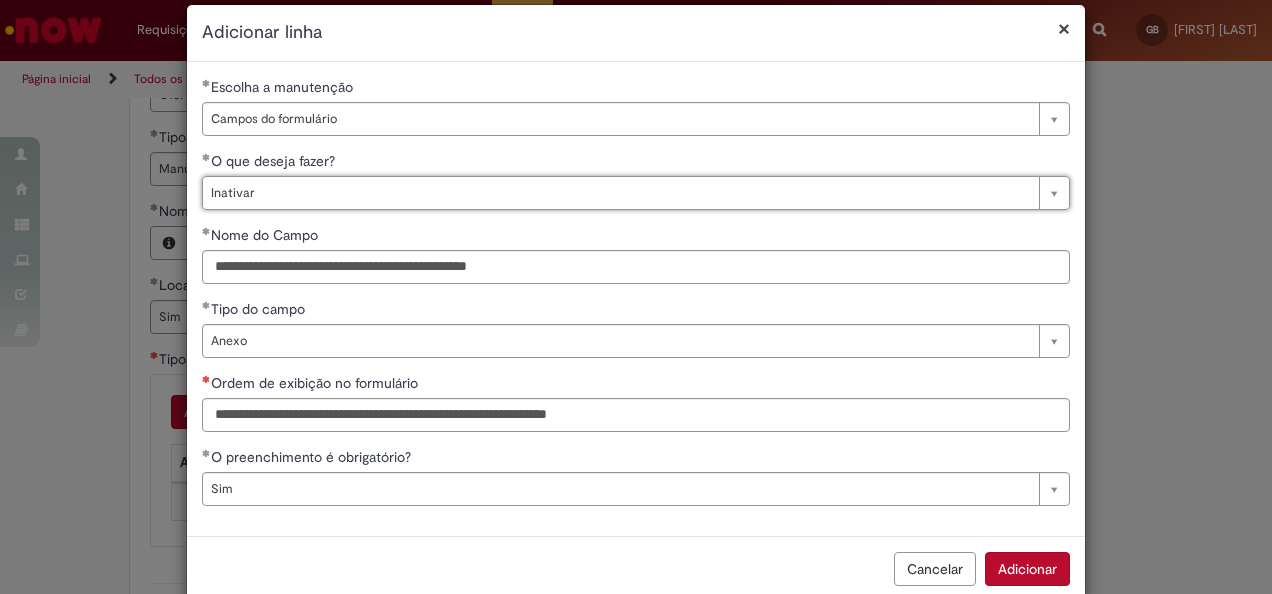 click on "**********" at bounding box center [636, 299] 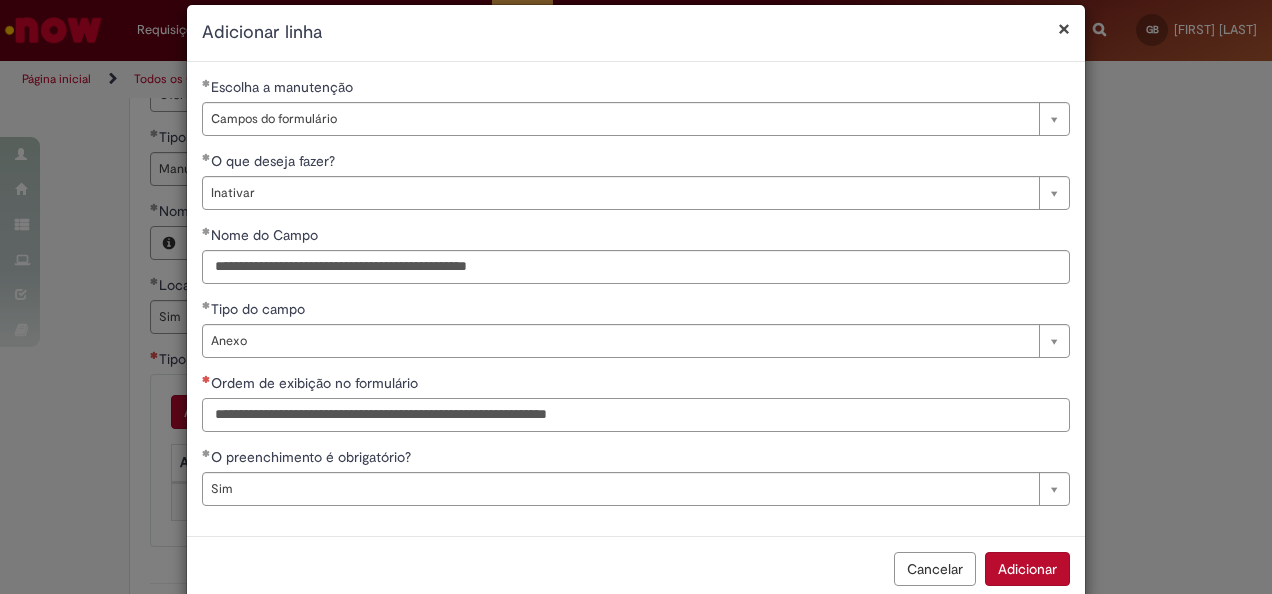 click on "Ordem de exibição no formulário" at bounding box center [636, 415] 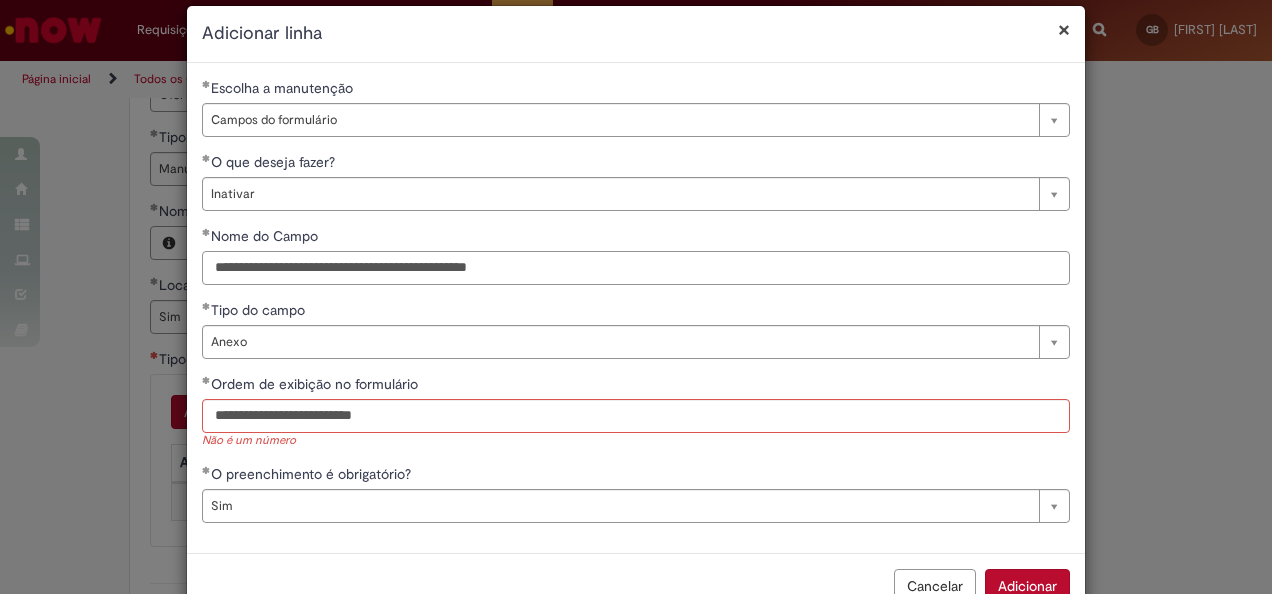 drag, startPoint x: 553, startPoint y: 260, endPoint x: 162, endPoint y: 251, distance: 391.10358 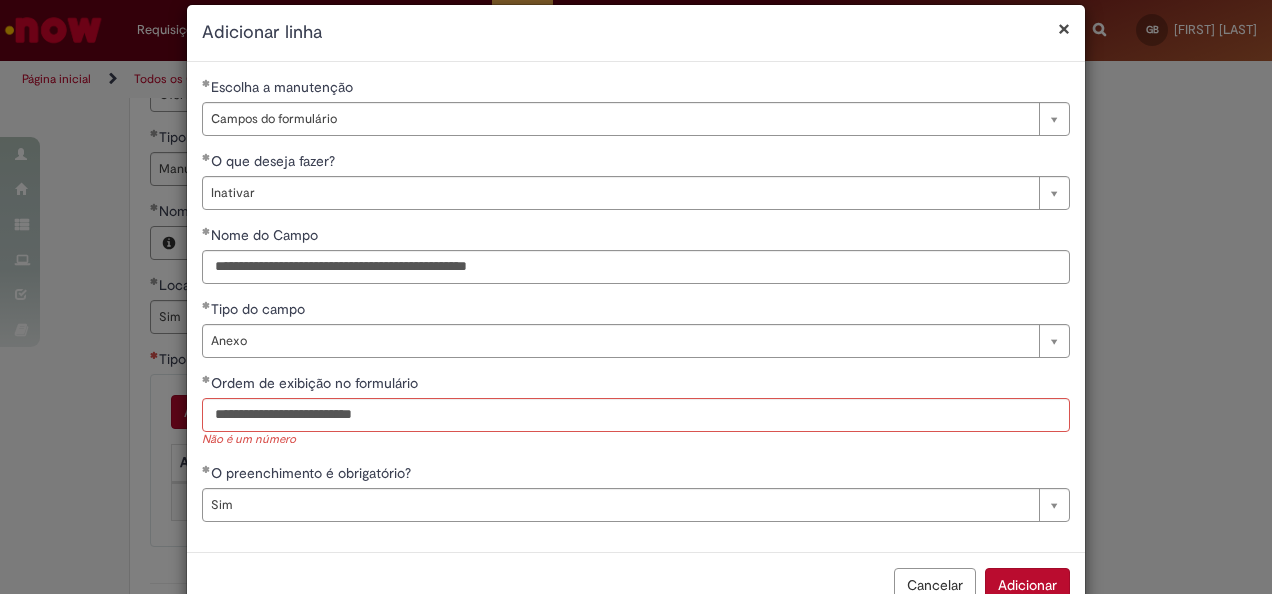 click on "**********" at bounding box center [636, 307] 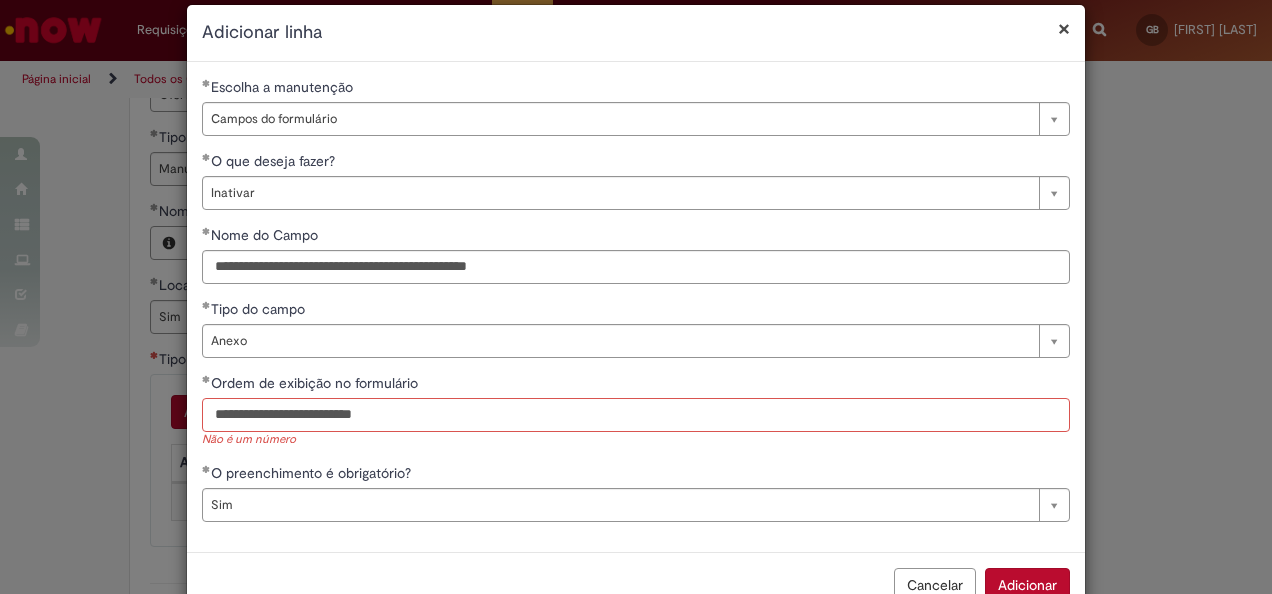 scroll, scrollTop: 25, scrollLeft: 0, axis: vertical 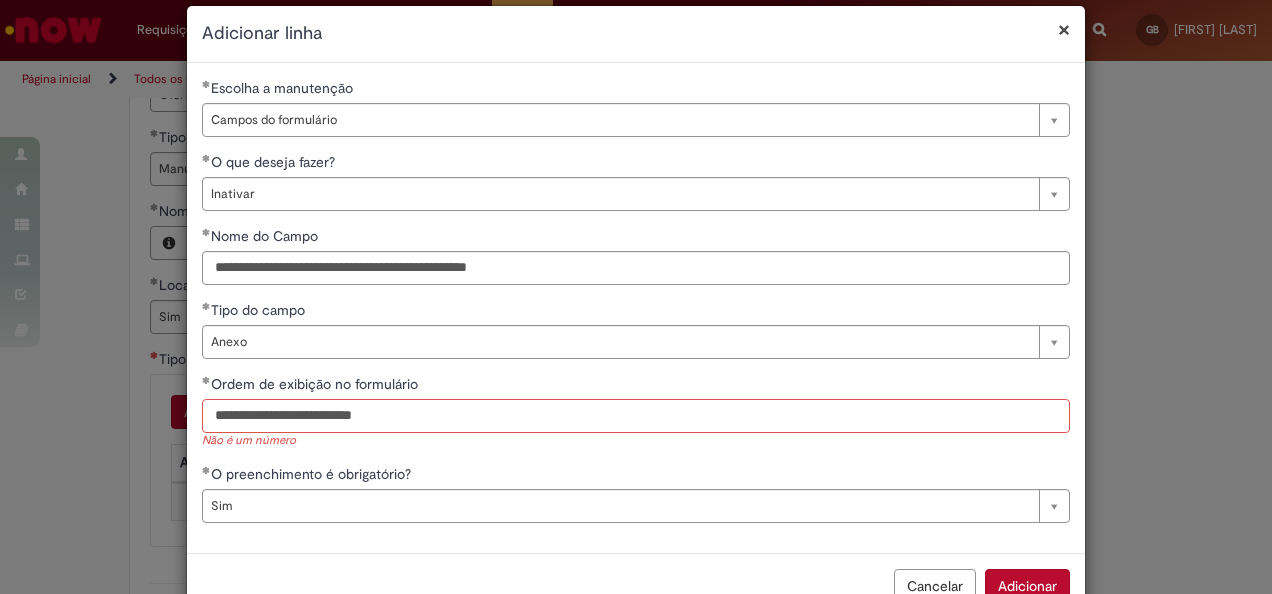 drag, startPoint x: 422, startPoint y: 410, endPoint x: 198, endPoint y: 434, distance: 225.28204 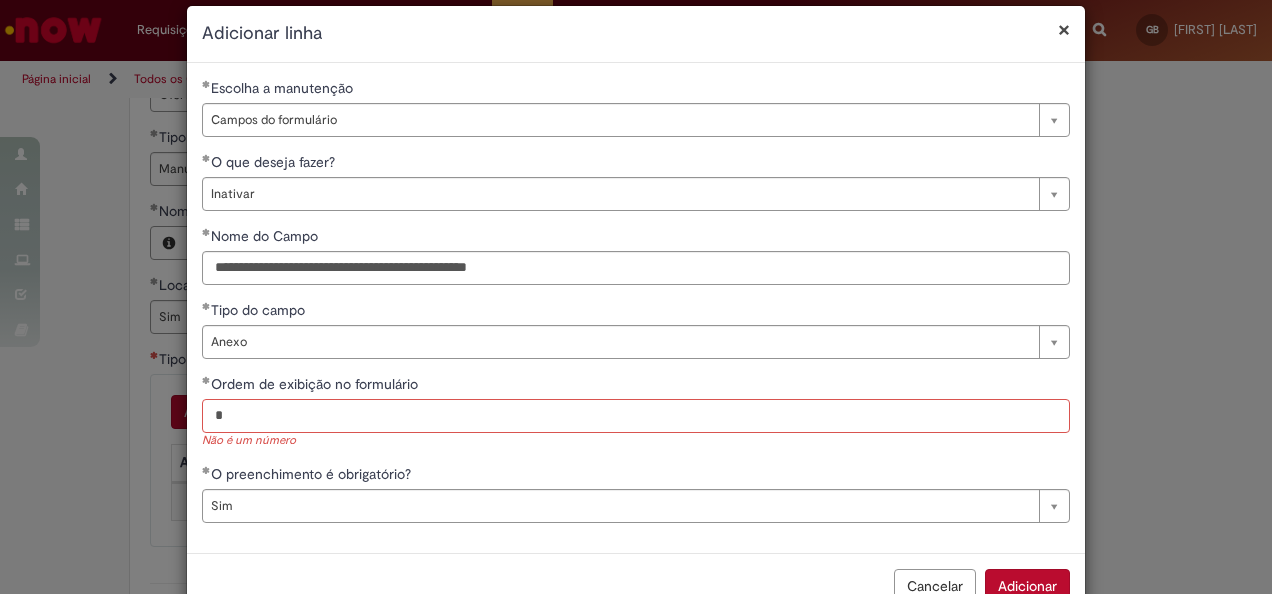 type on "*" 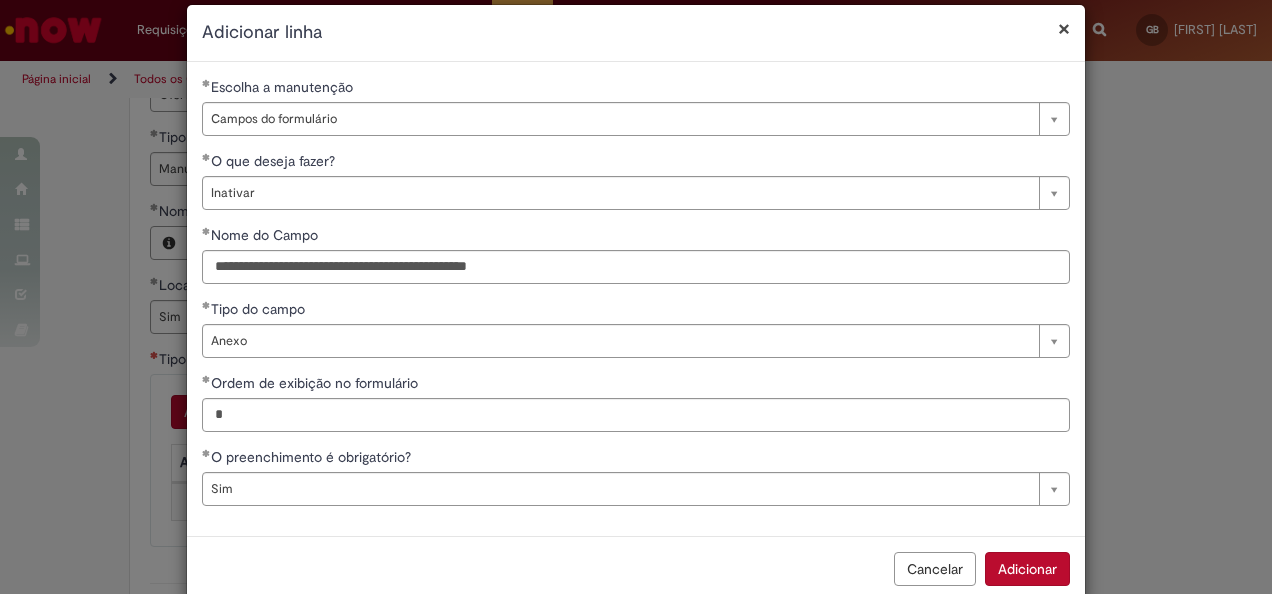 scroll, scrollTop: 63, scrollLeft: 0, axis: vertical 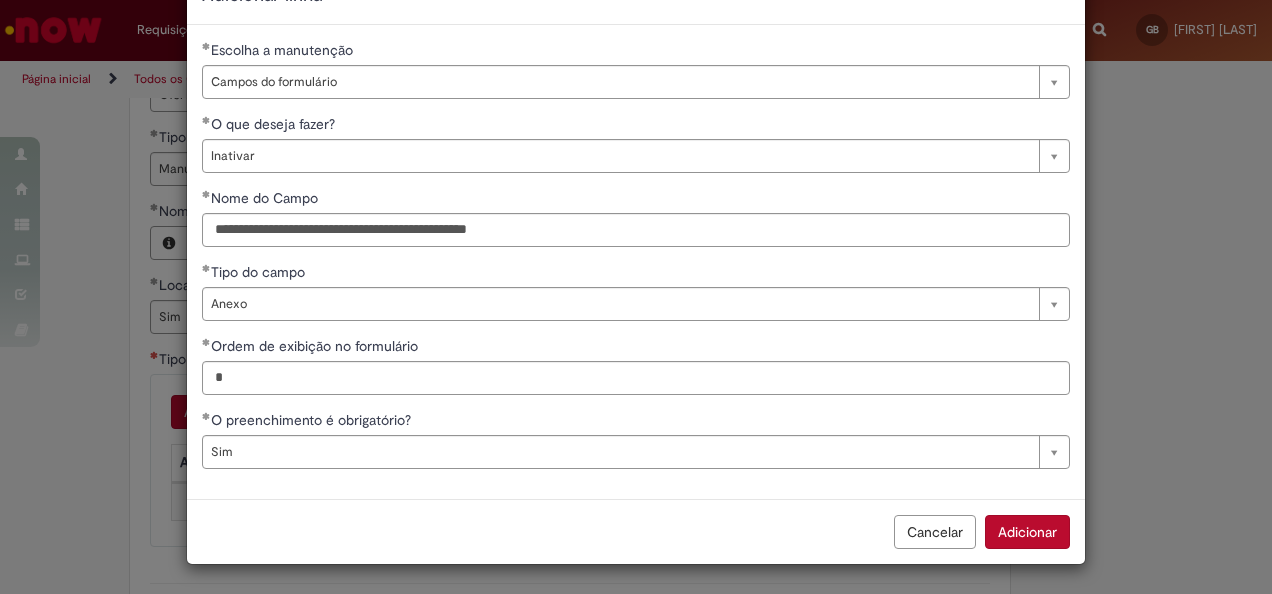 click on "Adicionar" at bounding box center [1027, 532] 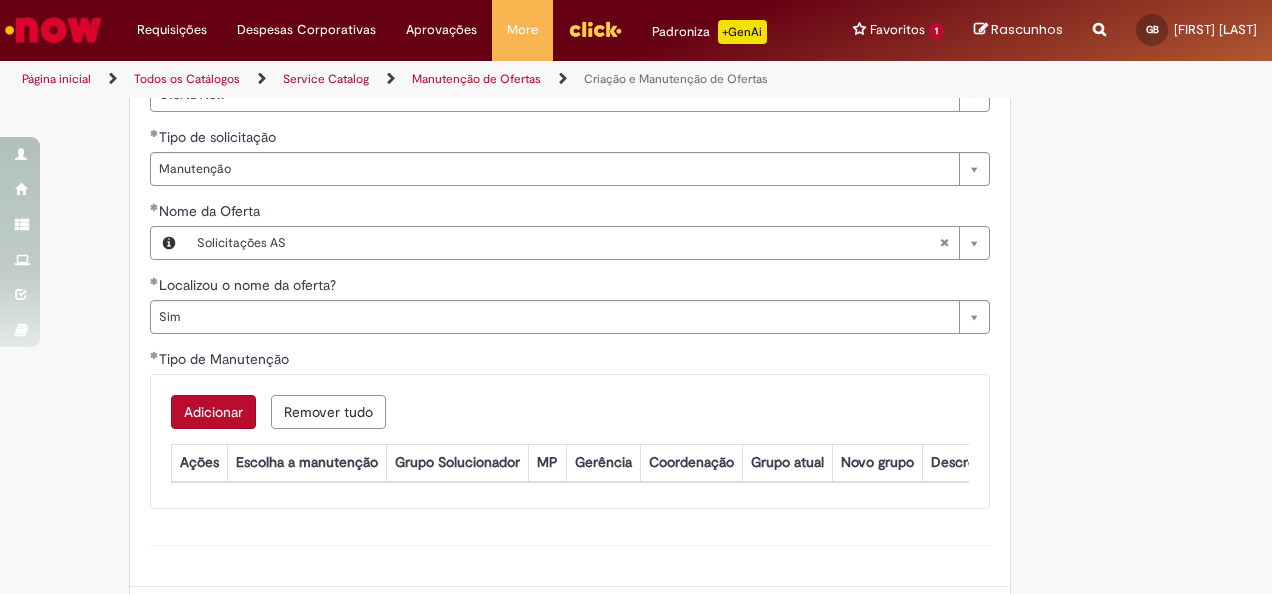 scroll, scrollTop: 62, scrollLeft: 0, axis: vertical 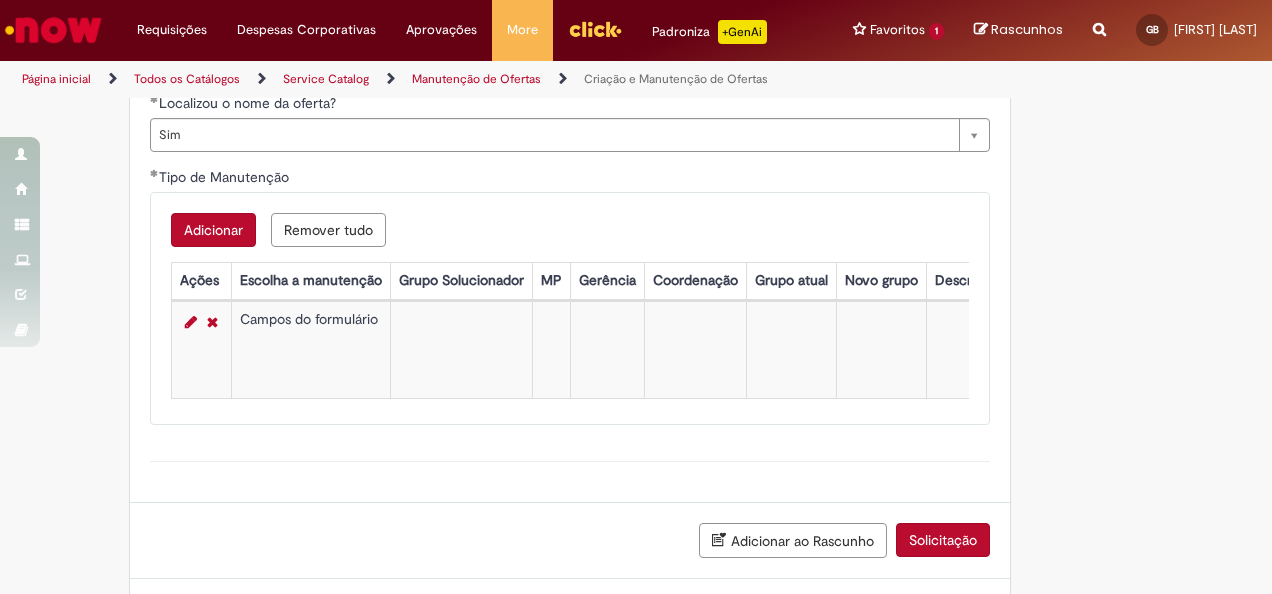 click on "Adicionar" at bounding box center [213, 230] 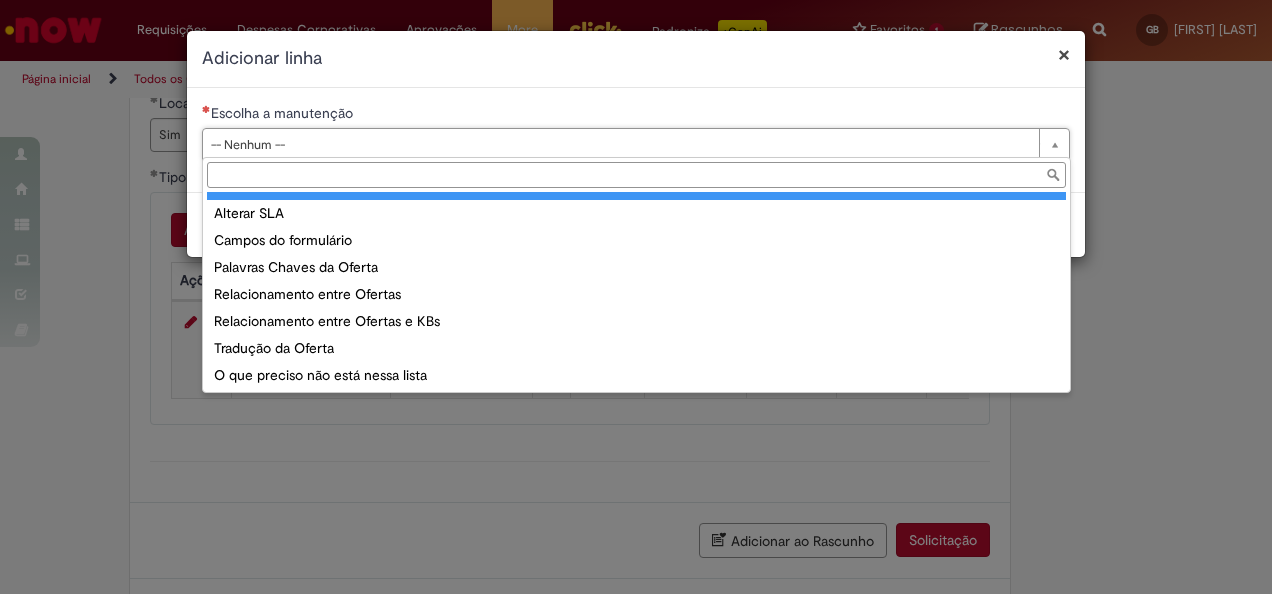 scroll, scrollTop: 146, scrollLeft: 0, axis: vertical 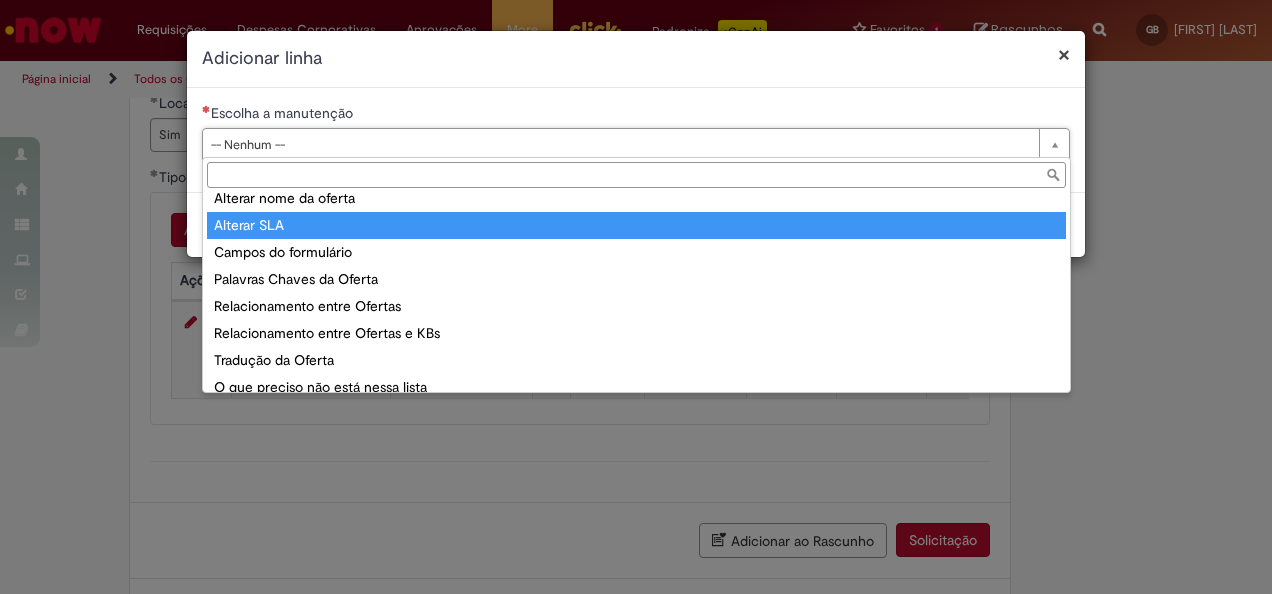 type on "**********" 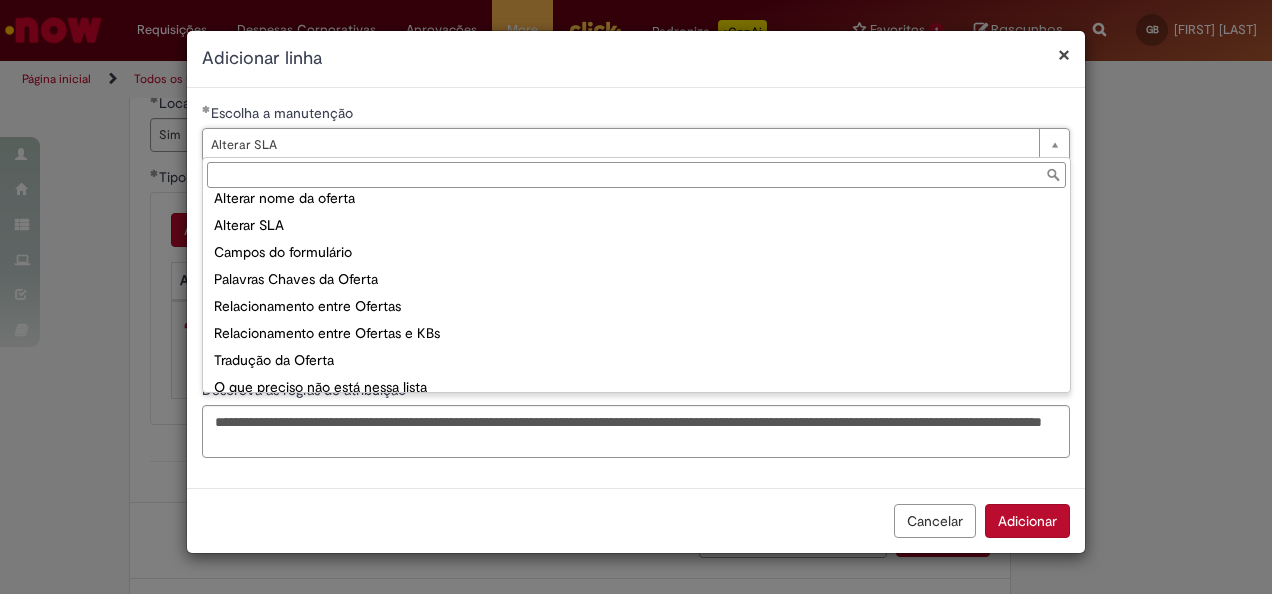 scroll, scrollTop: 158, scrollLeft: 0, axis: vertical 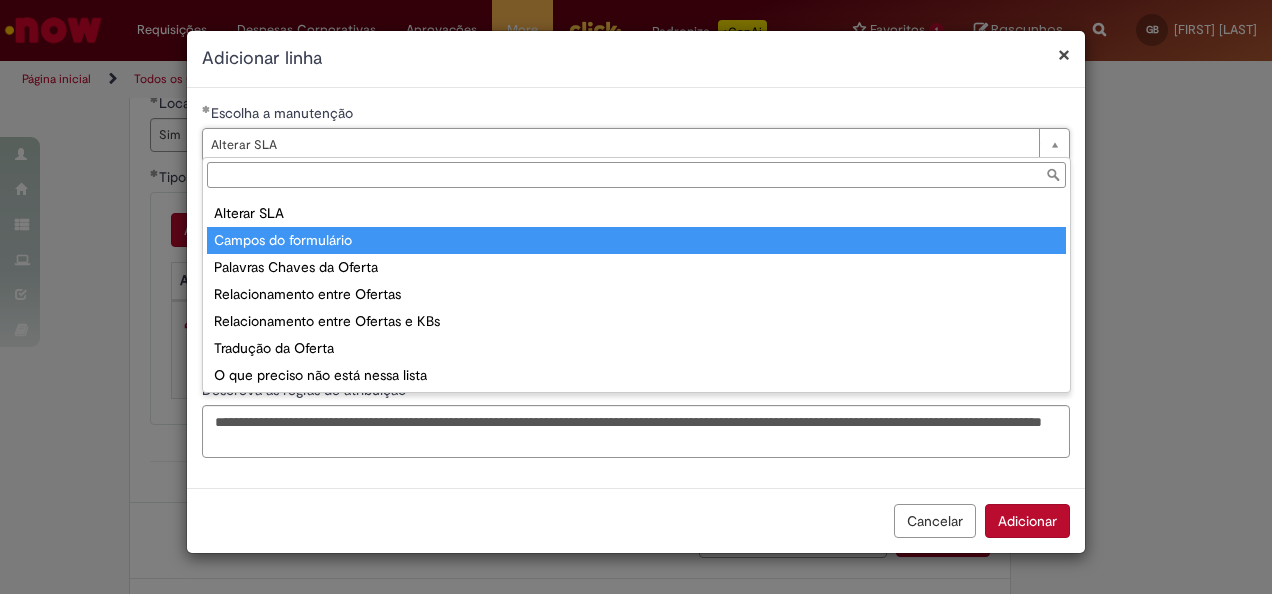type on "**********" 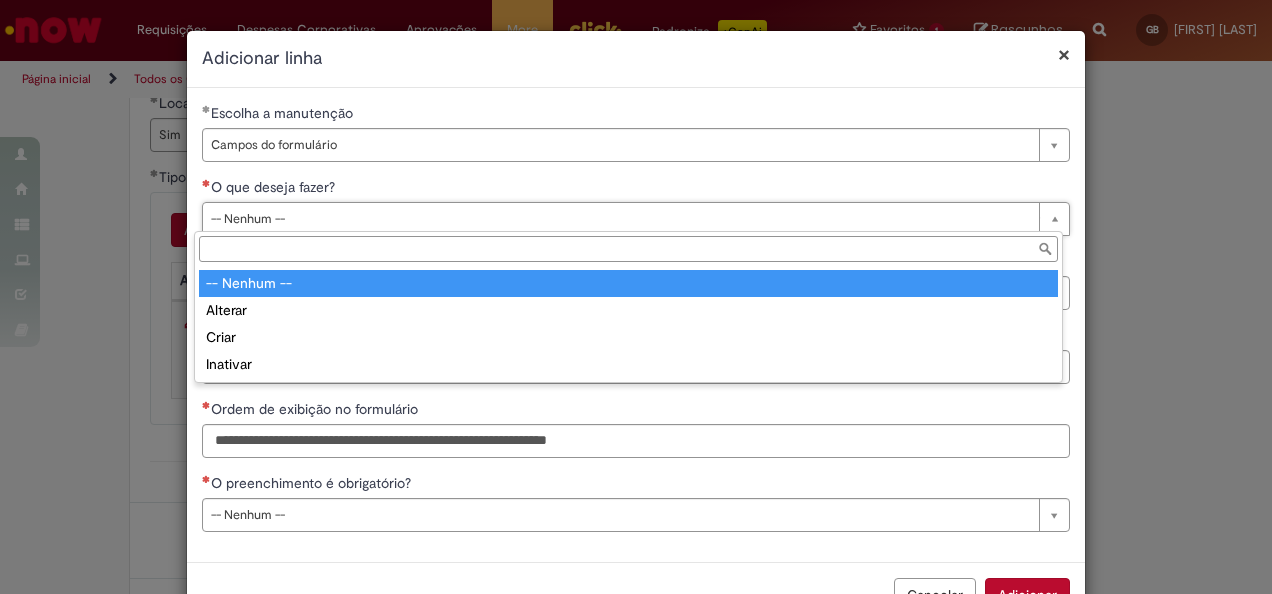 scroll, scrollTop: 0, scrollLeft: 0, axis: both 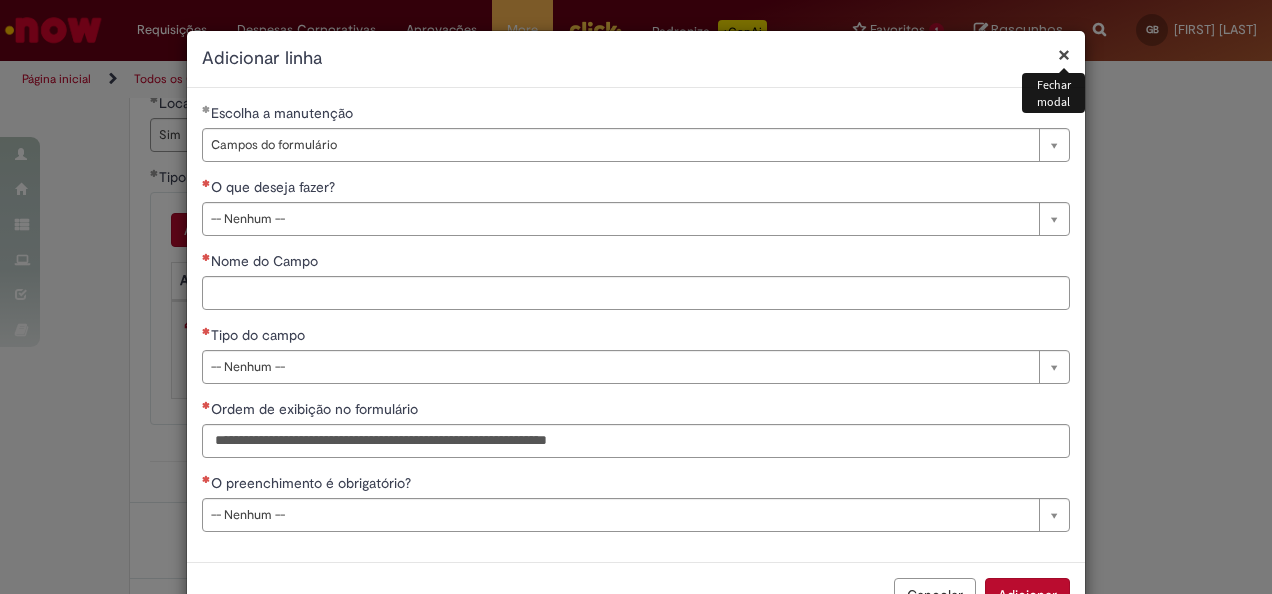 click on "×" at bounding box center [1064, 54] 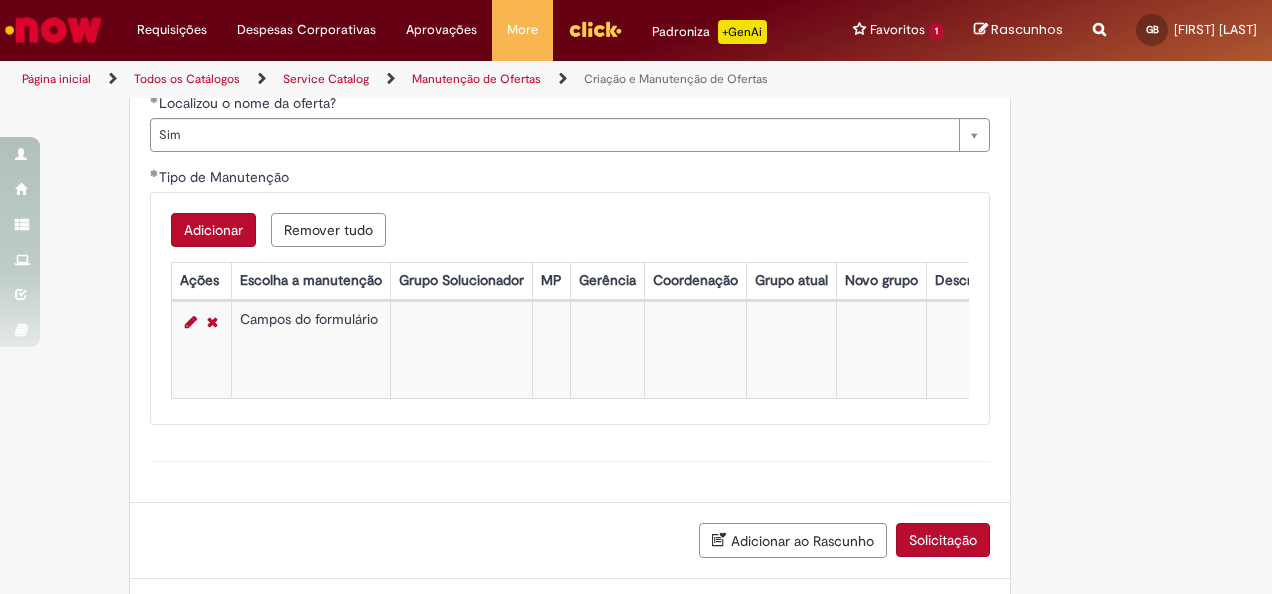 click on "Solicitação" at bounding box center [943, 540] 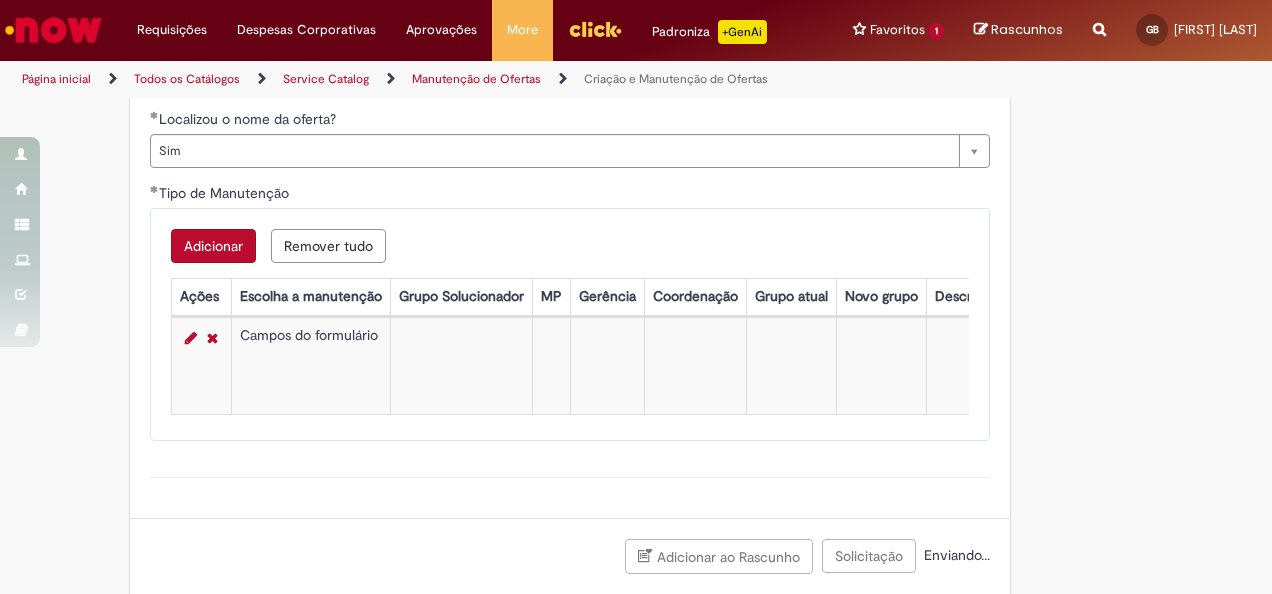 scroll, scrollTop: 1968, scrollLeft: 0, axis: vertical 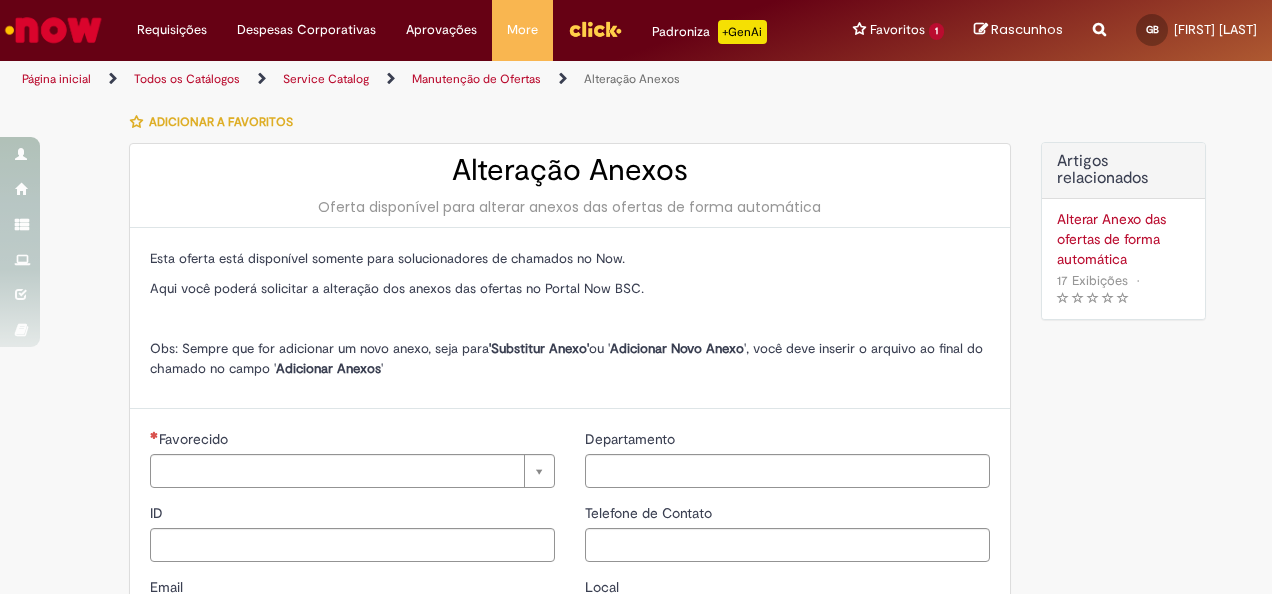type on "********" 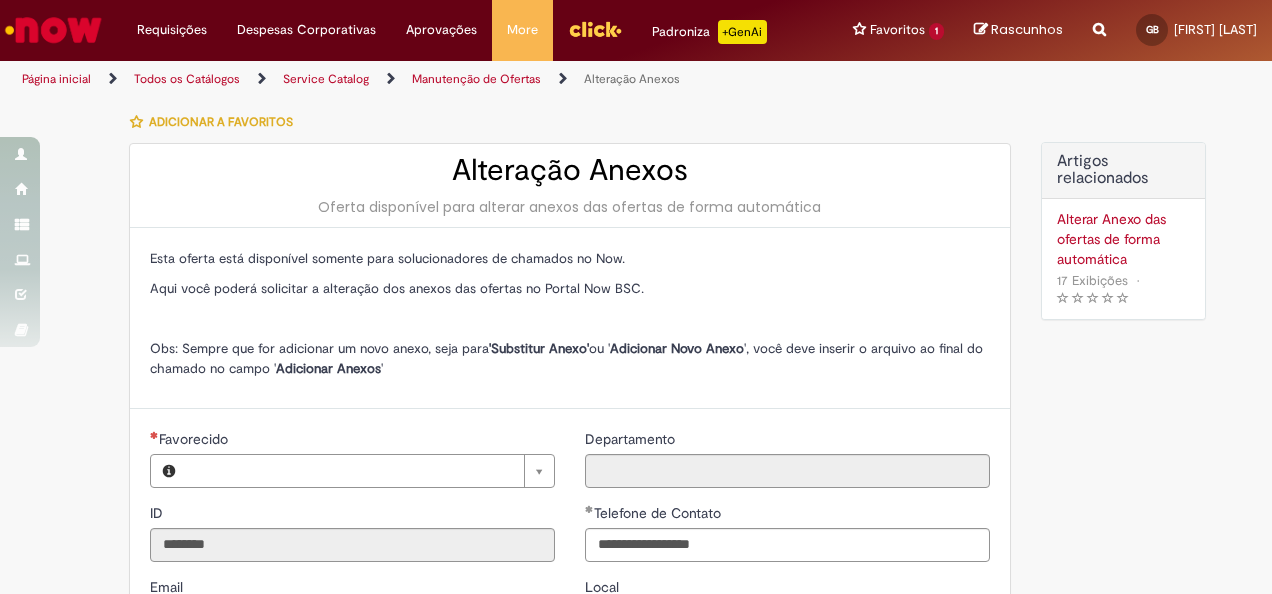 type on "**********" 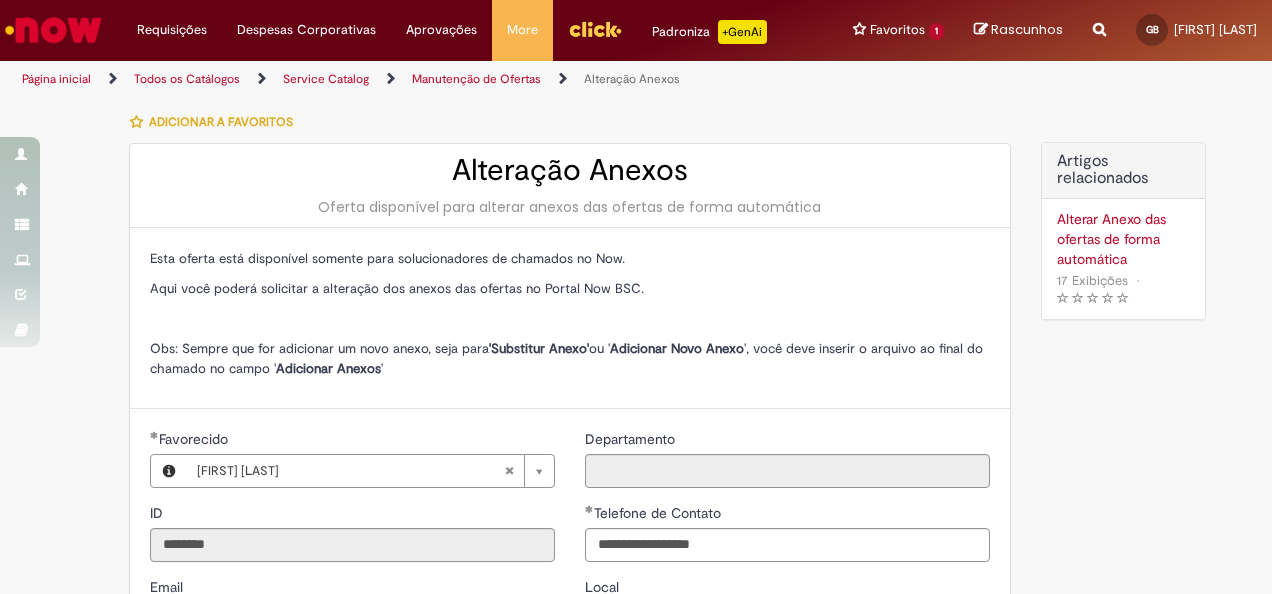 type on "**********" 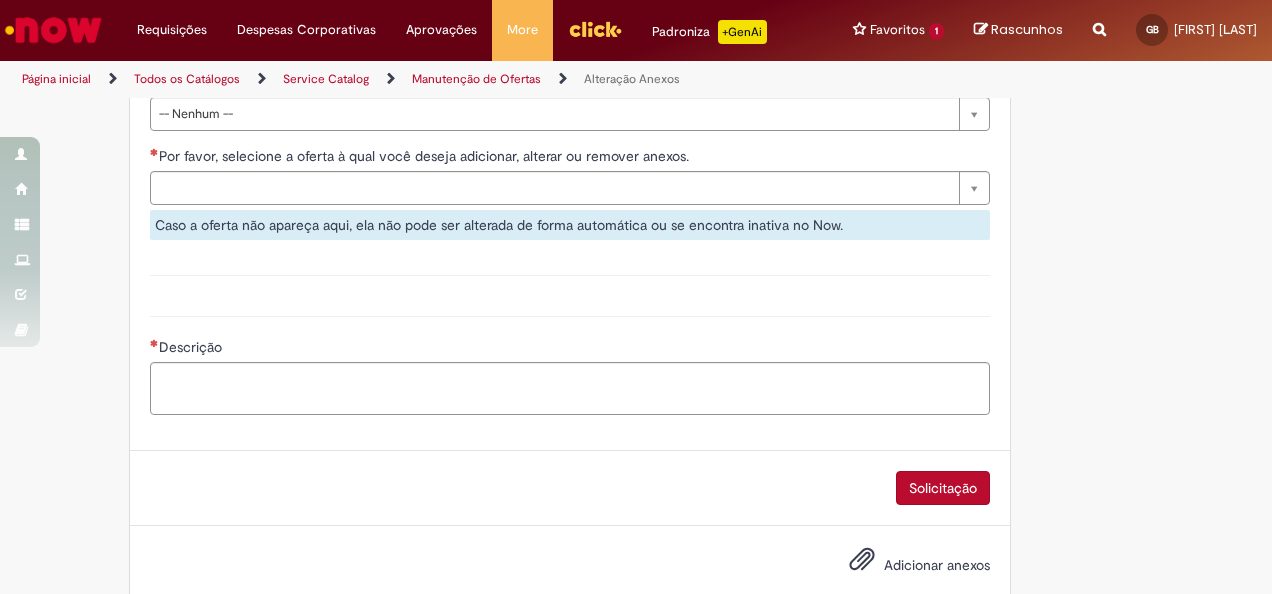 scroll, scrollTop: 631, scrollLeft: 0, axis: vertical 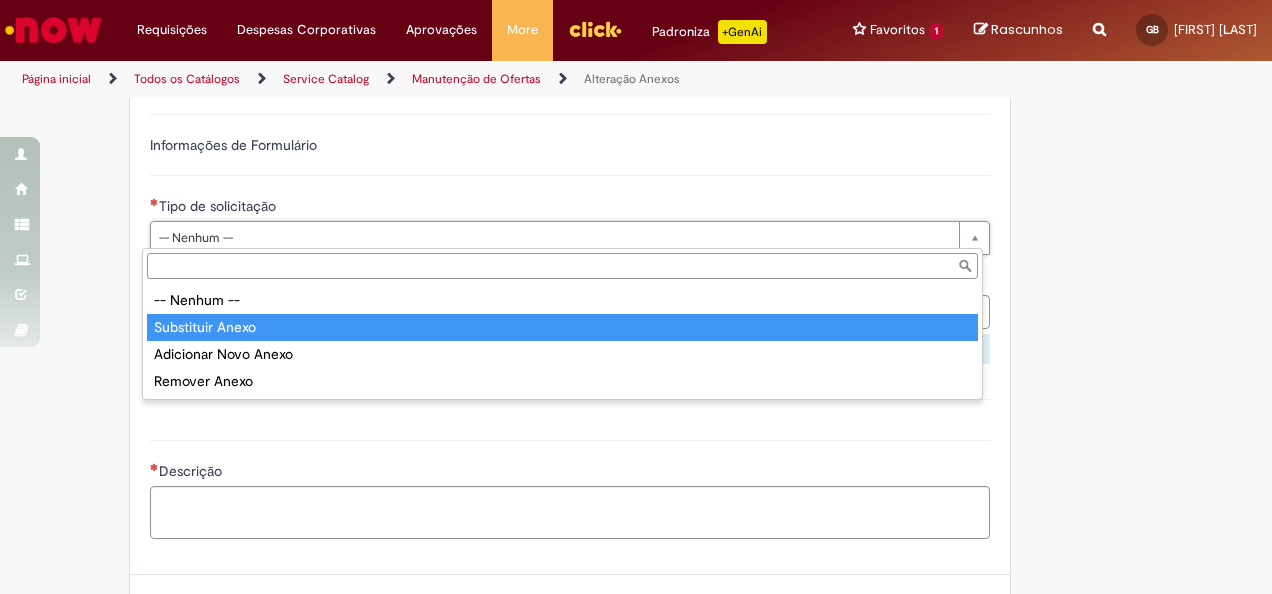 type on "**********" 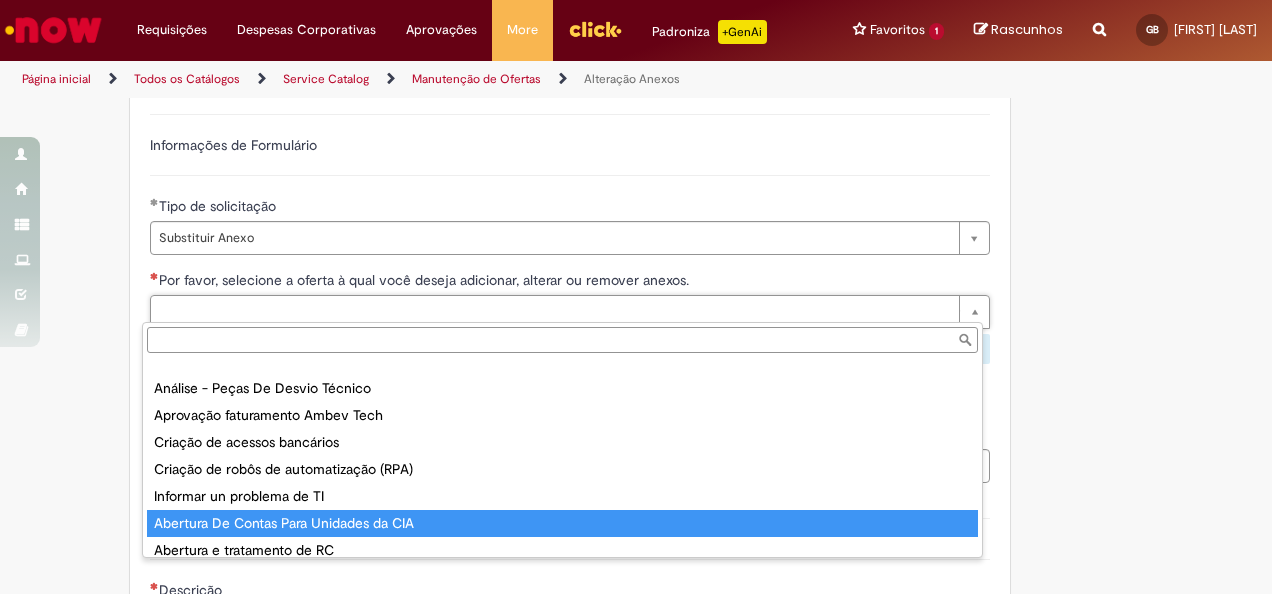 scroll, scrollTop: 3, scrollLeft: 0, axis: vertical 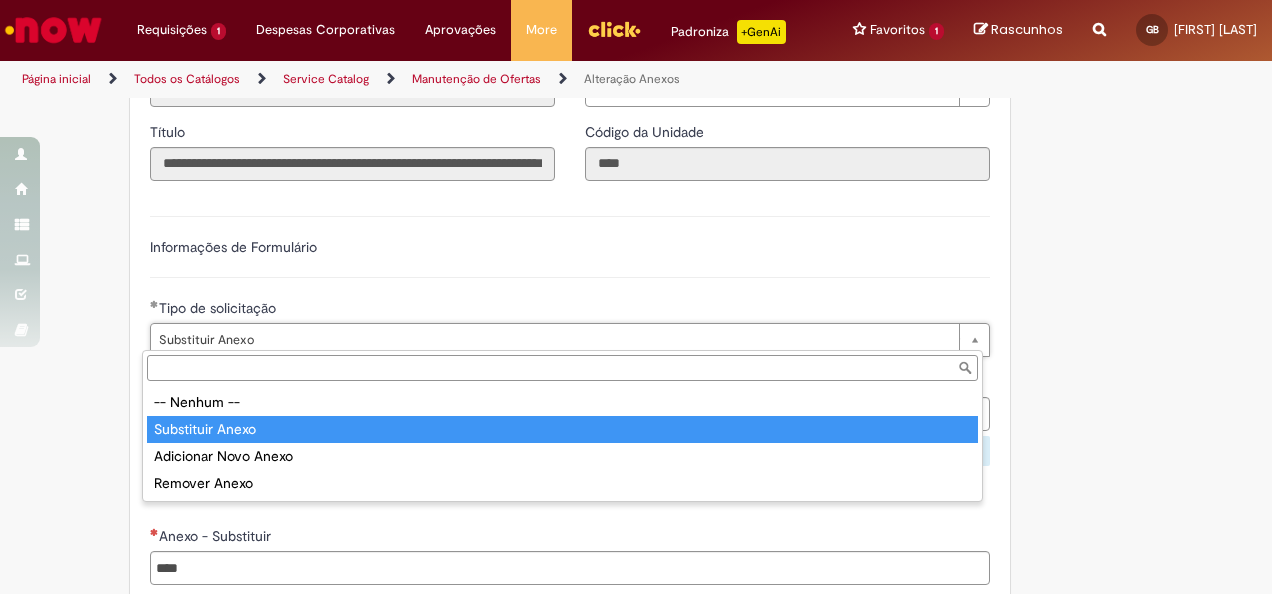 type on "**********" 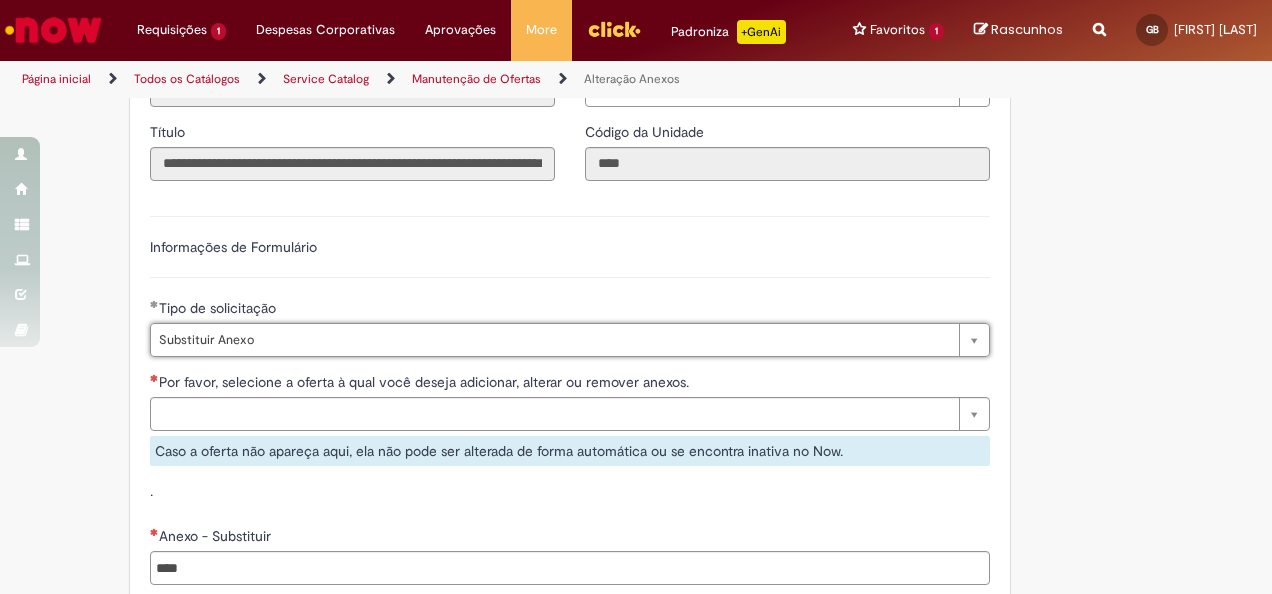 scroll, scrollTop: 0, scrollLeft: 101, axis: horizontal 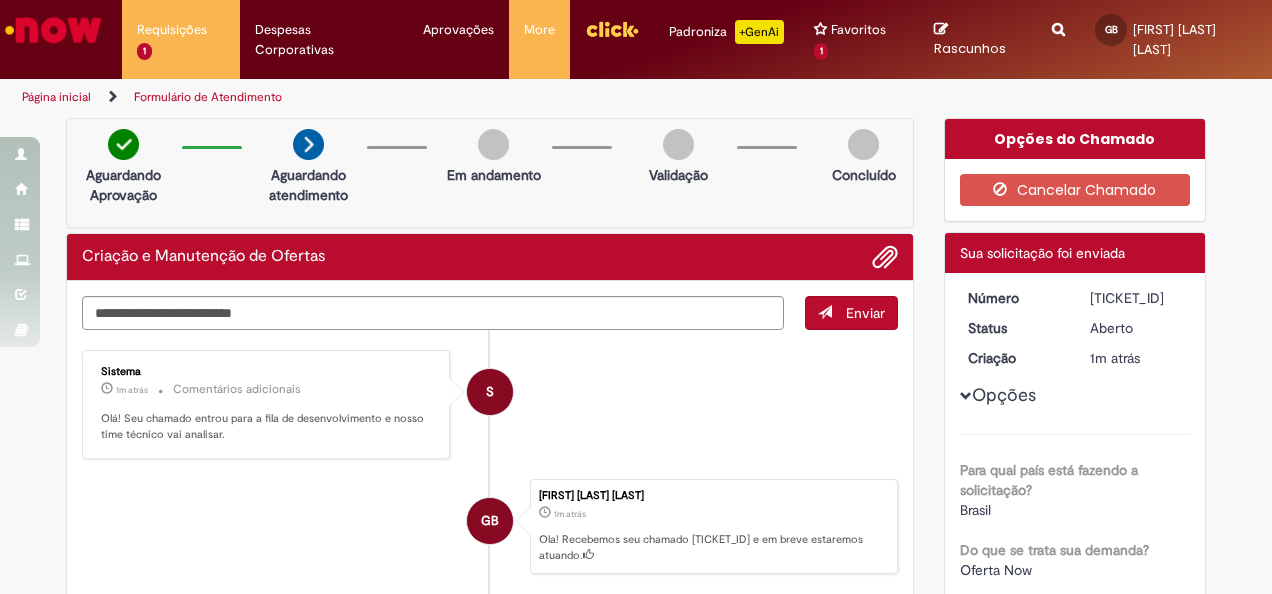 click on "Opções do Chamado" at bounding box center [1075, 139] 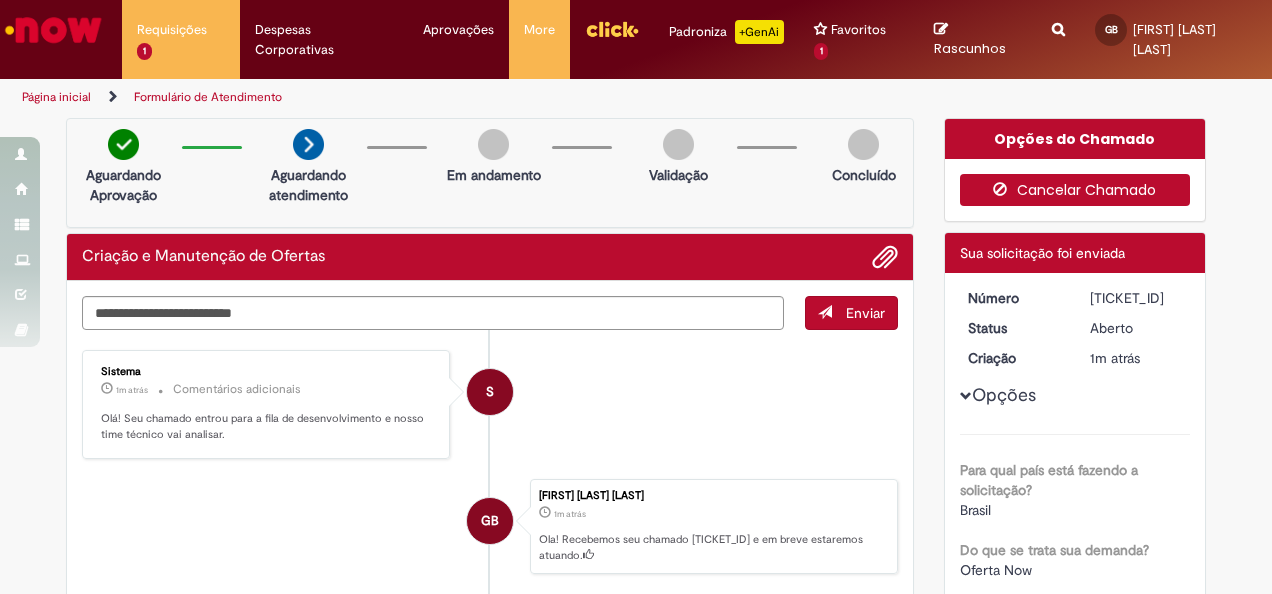 click on "Cancelar Chamado" at bounding box center [1075, 190] 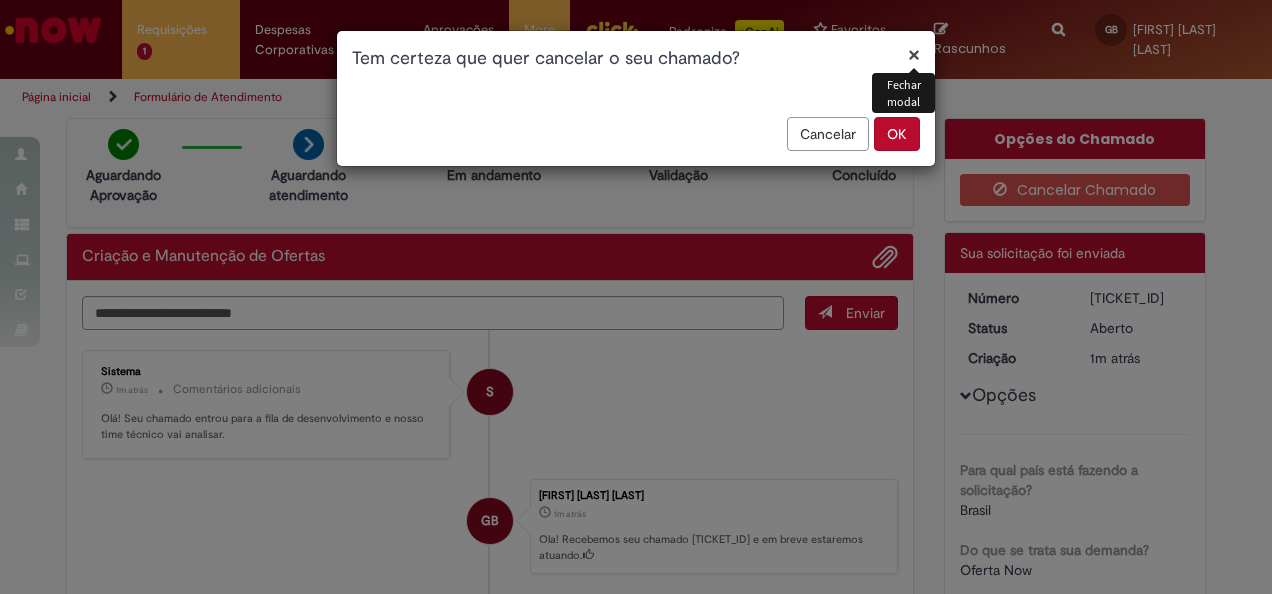 click on "OK" at bounding box center (897, 134) 